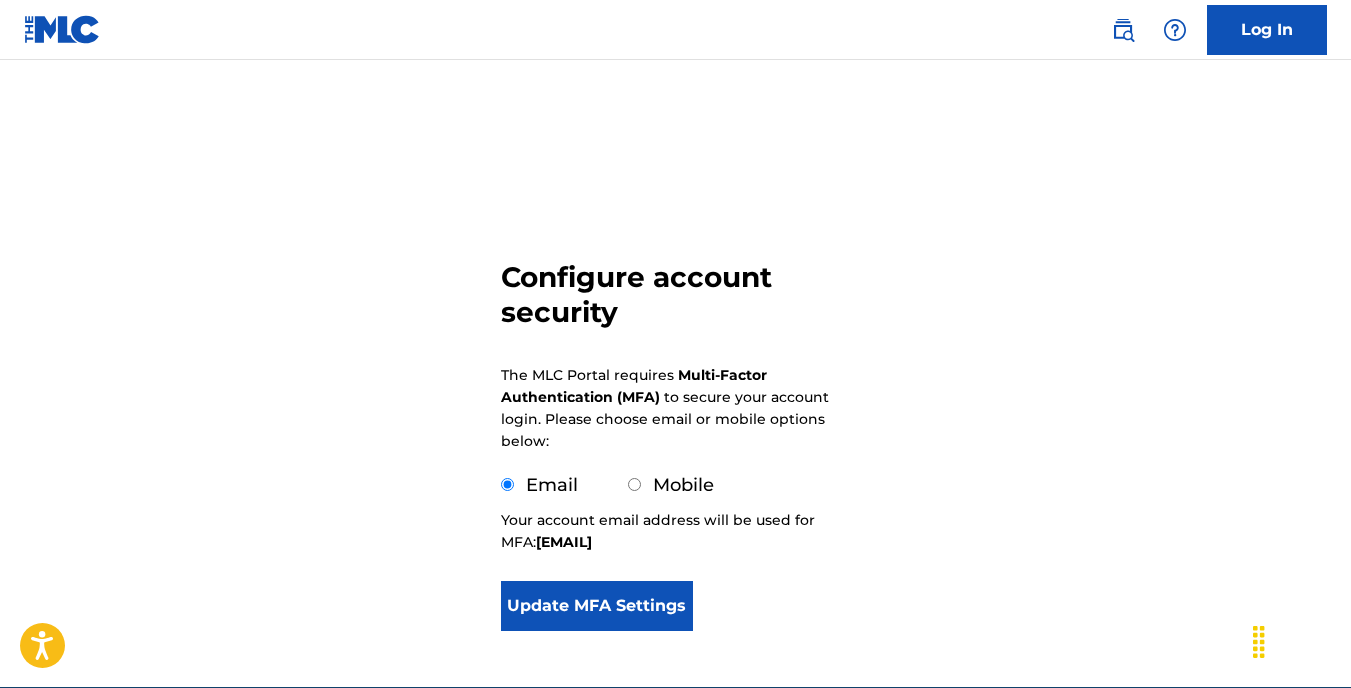 scroll, scrollTop: 95, scrollLeft: 0, axis: vertical 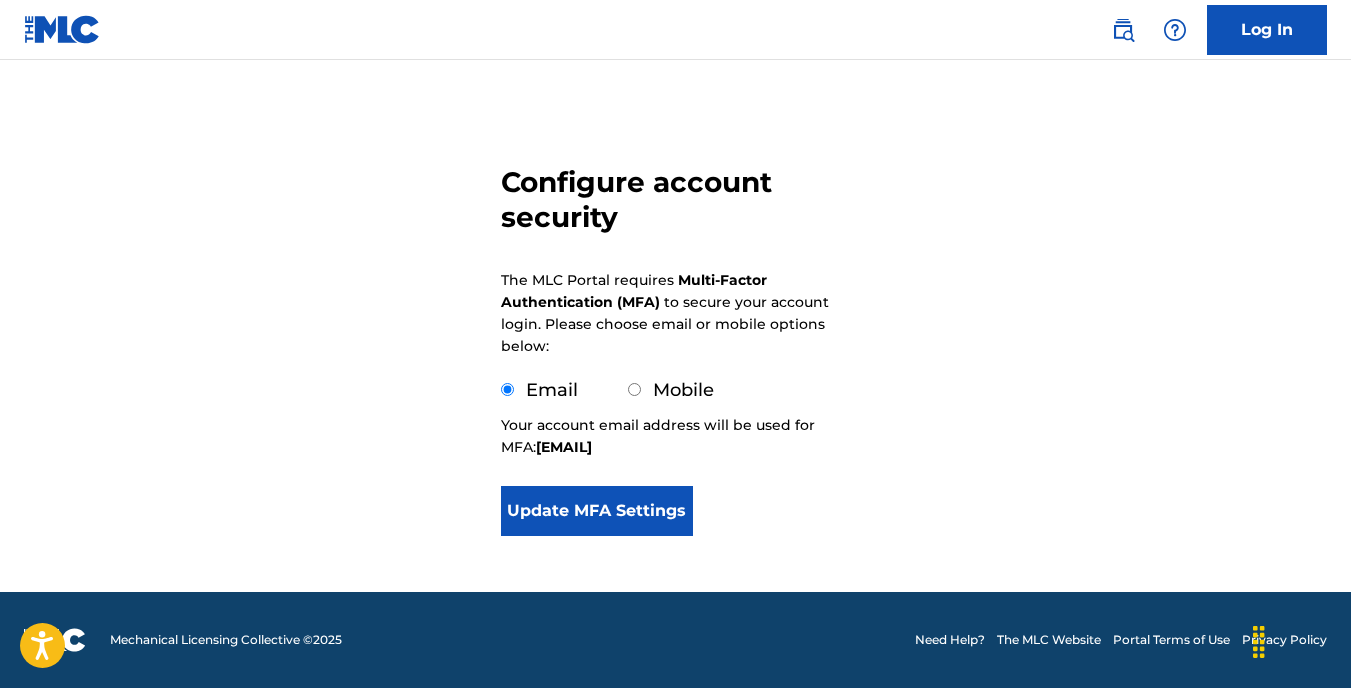 click on "Update MFA Settings" at bounding box center (597, 511) 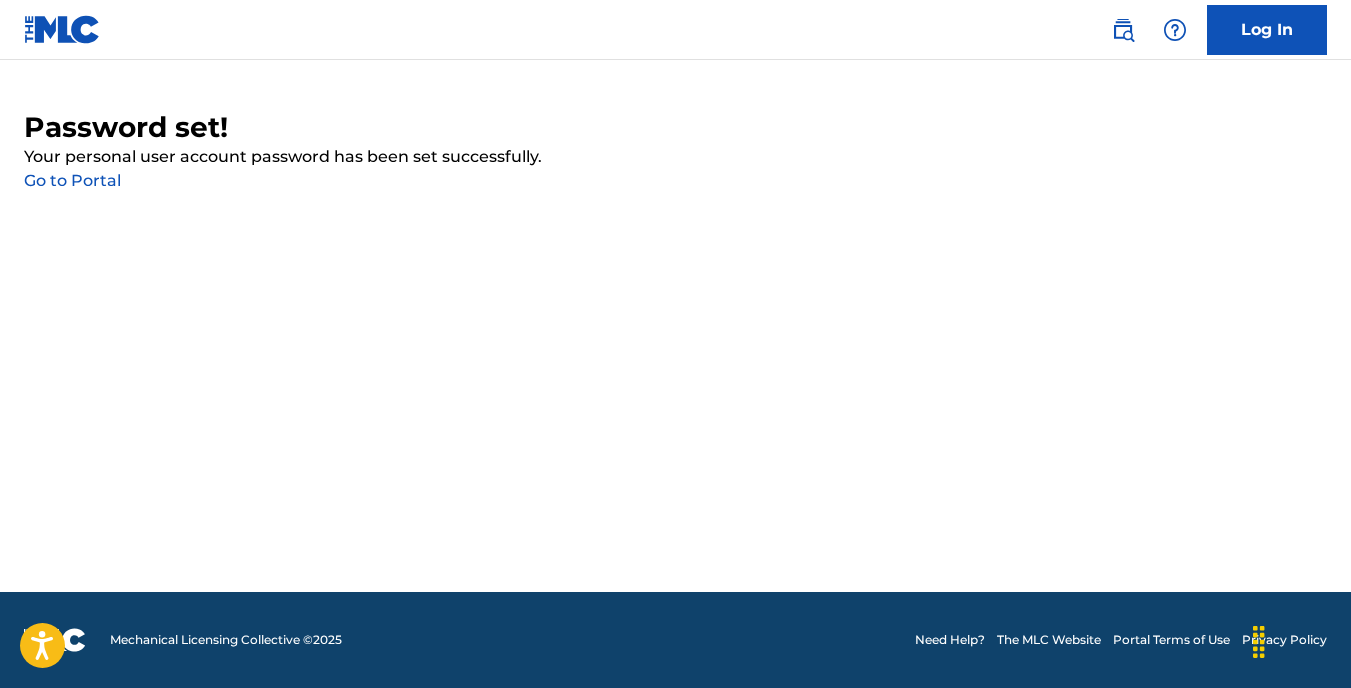 click on "Go to Portal" at bounding box center (72, 180) 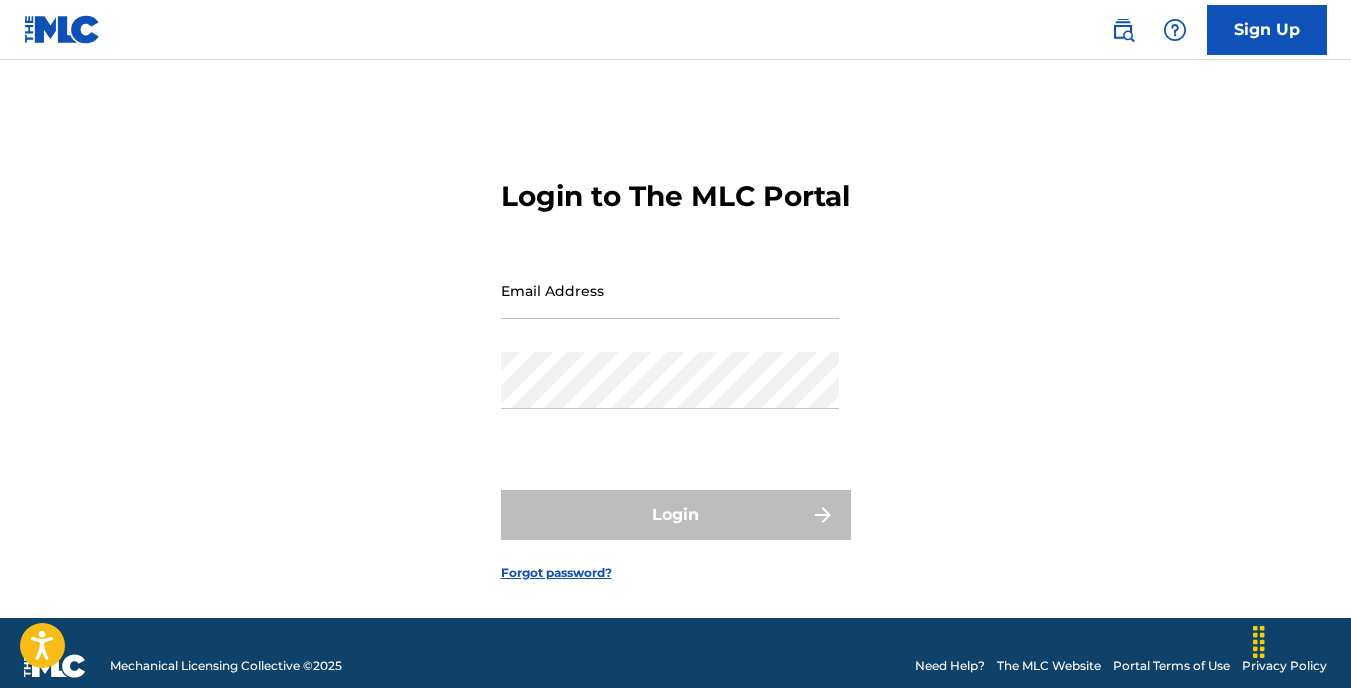 click on "Email Address" at bounding box center (670, 290) 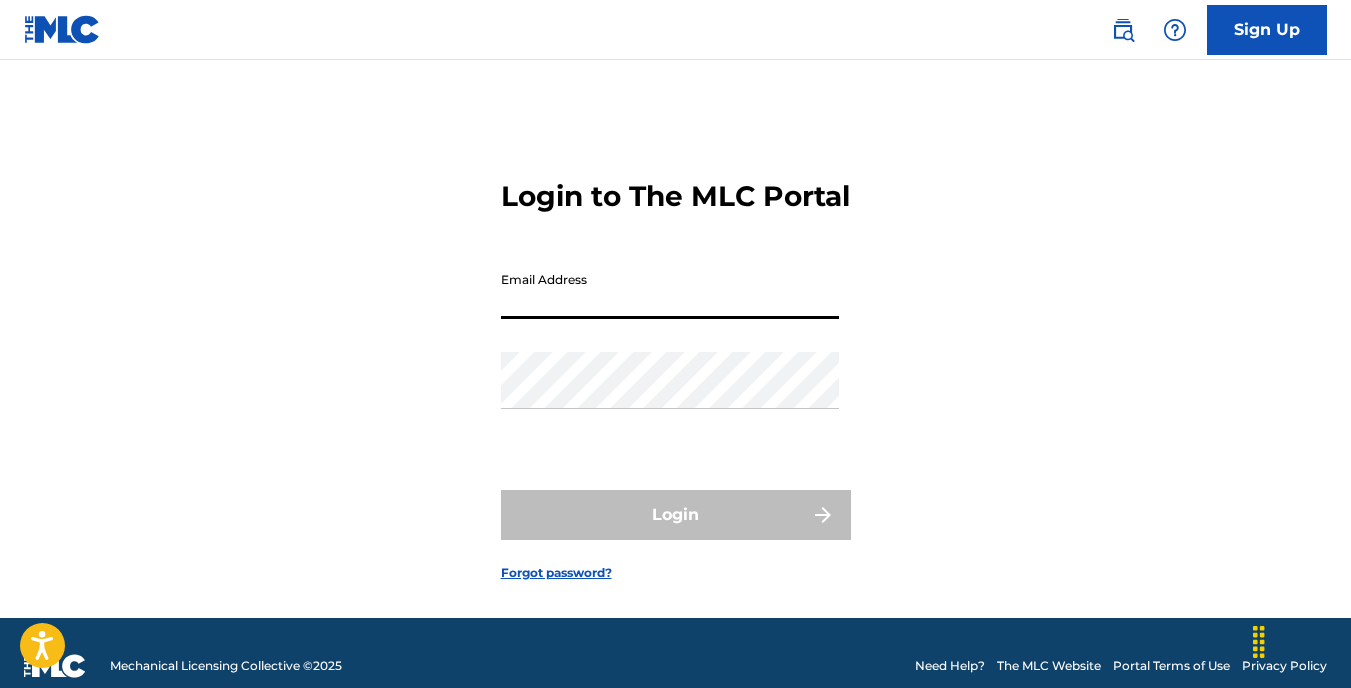 type on "[EMAIL]" 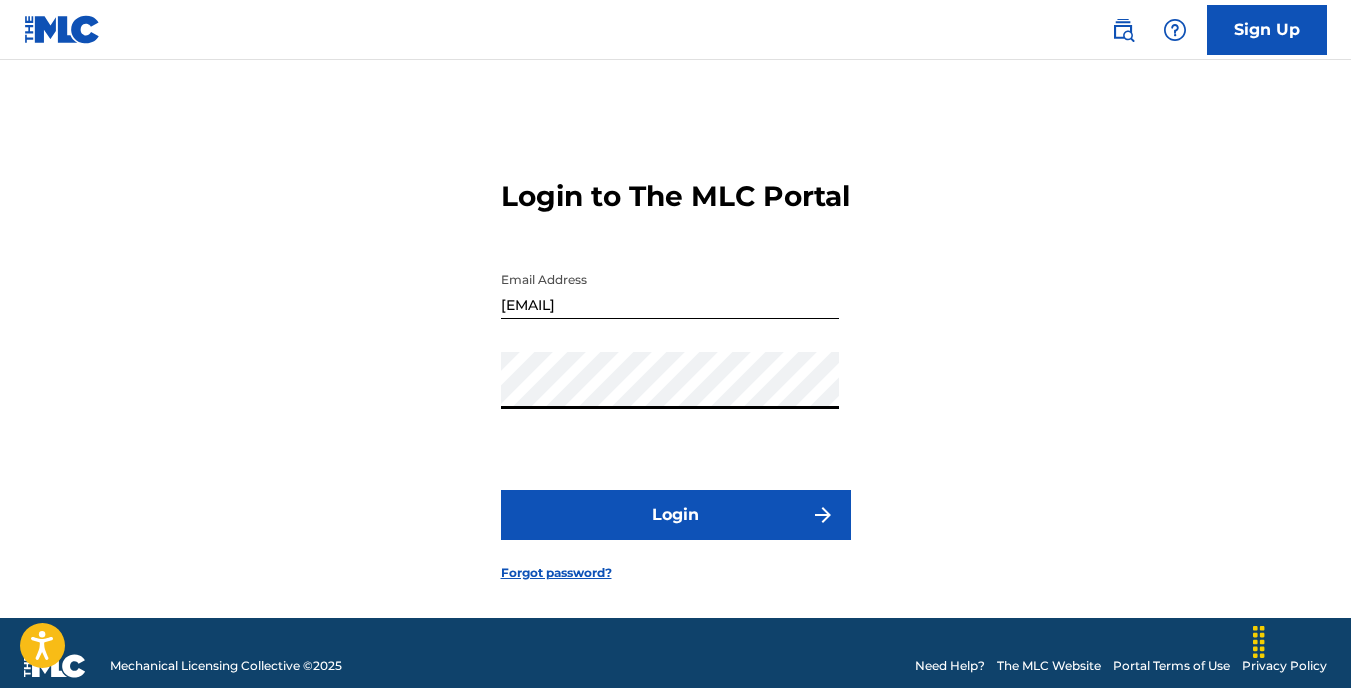 click on "Login" at bounding box center (676, 515) 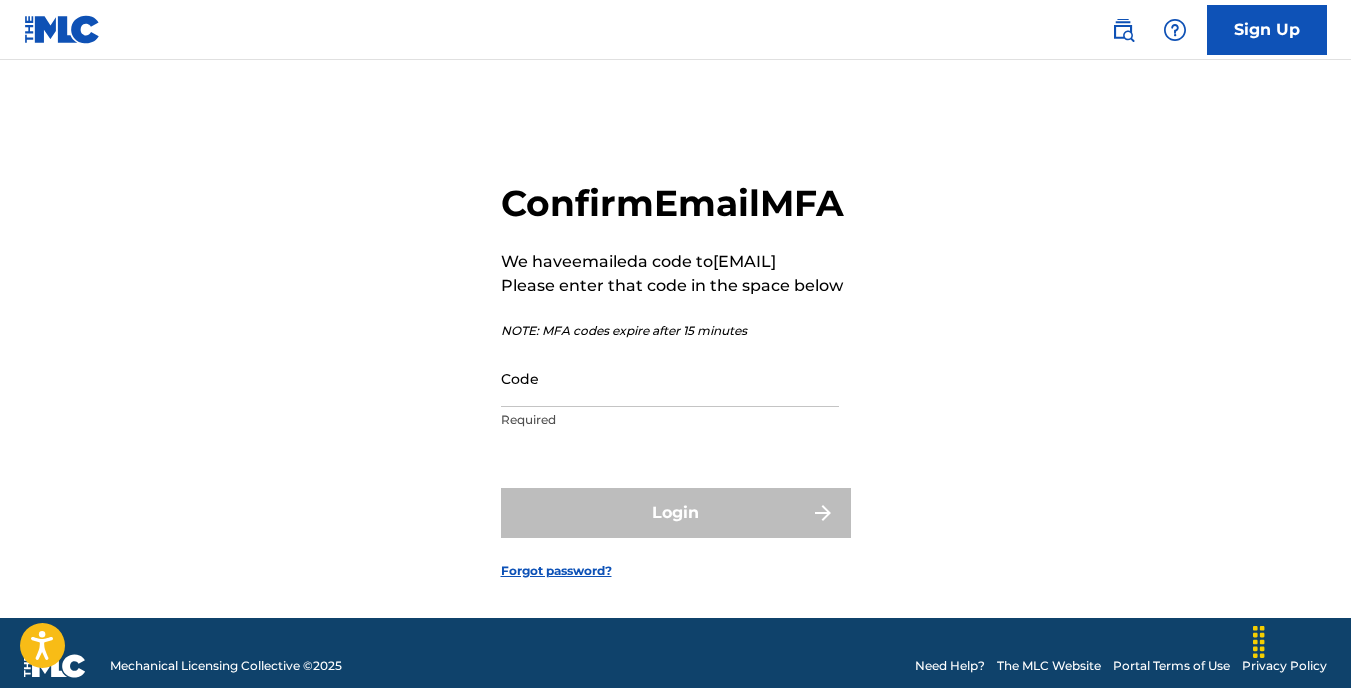 click on "Code" at bounding box center [670, 378] 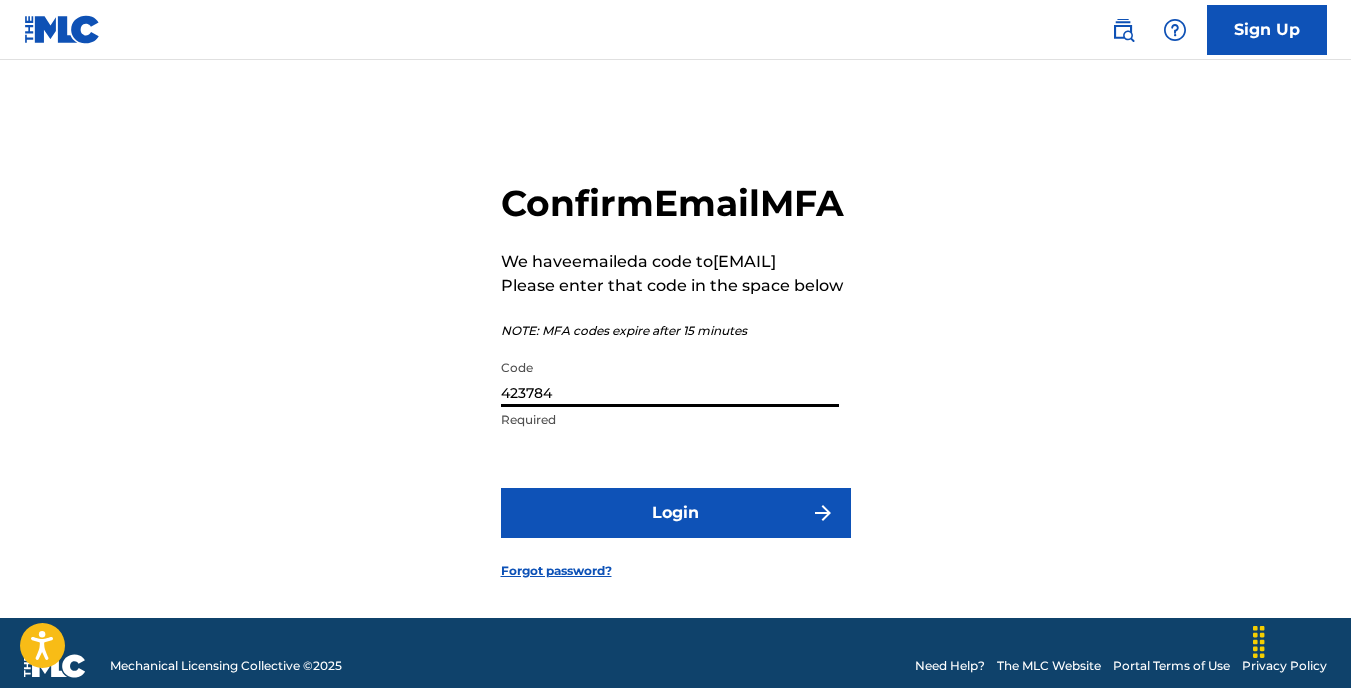 type on "423784" 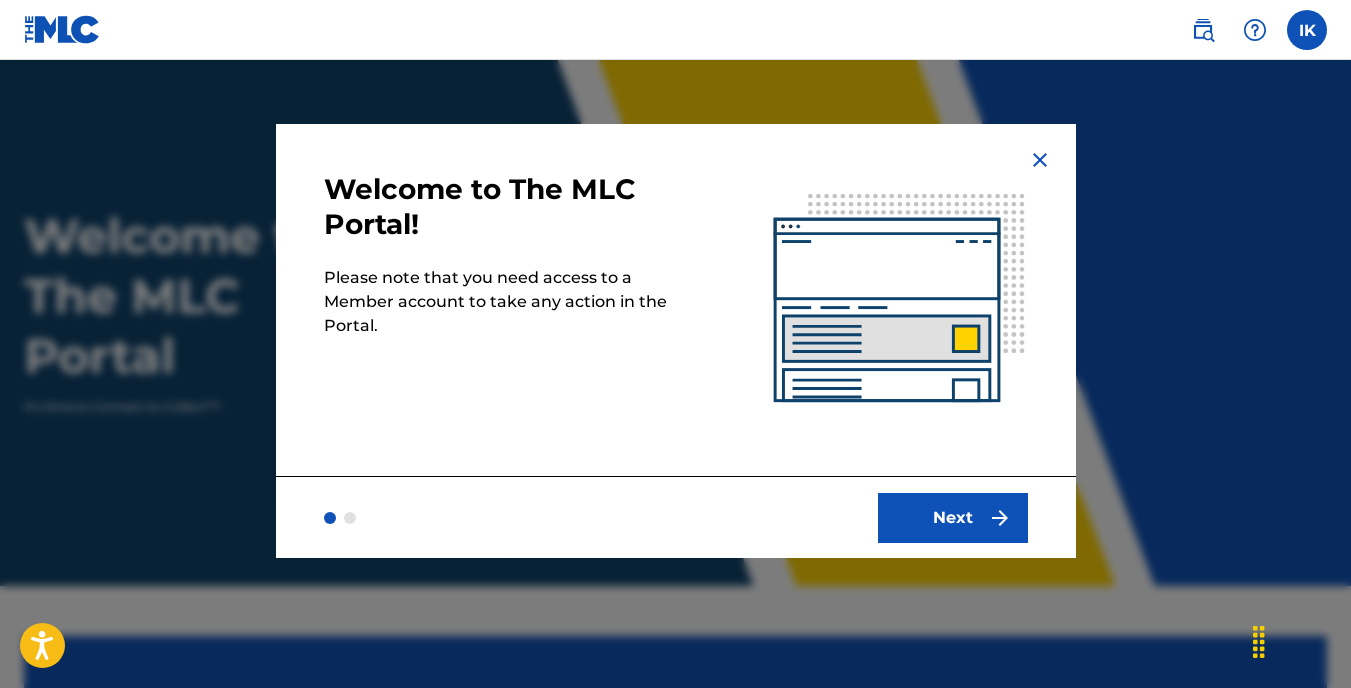 scroll, scrollTop: 0, scrollLeft: 0, axis: both 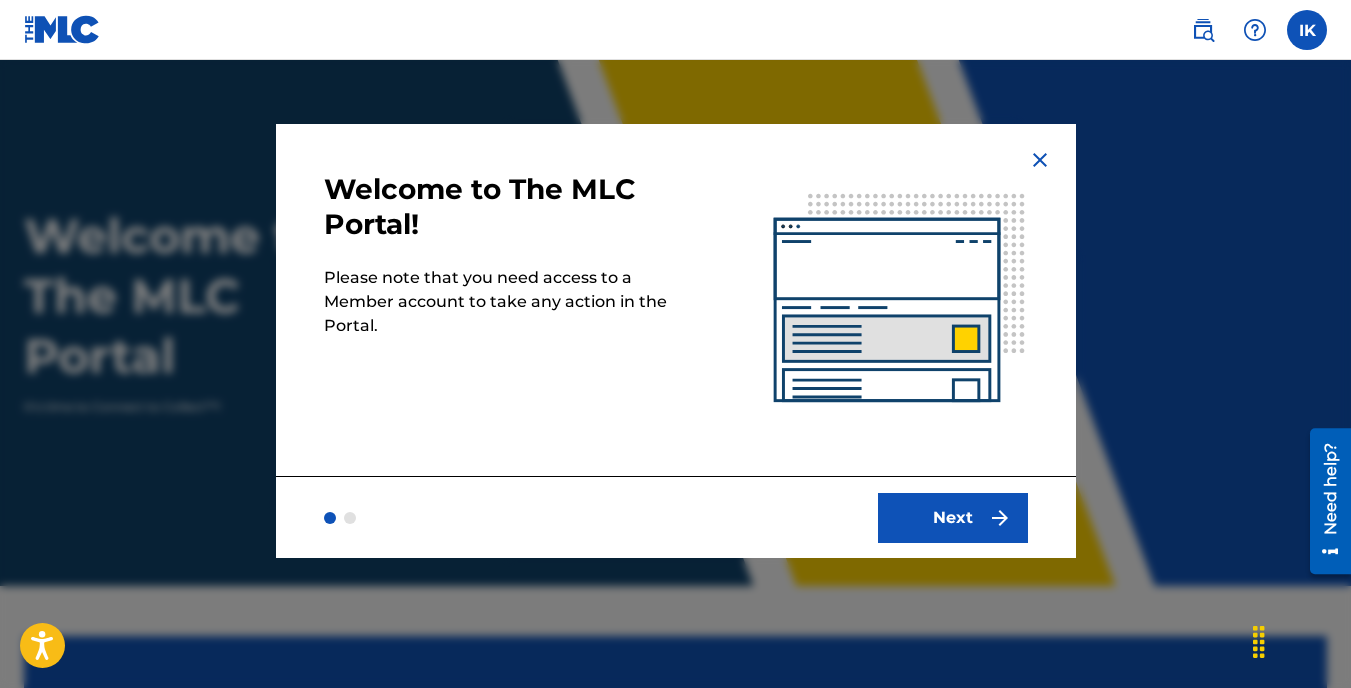 click on "Next" at bounding box center [953, 518] 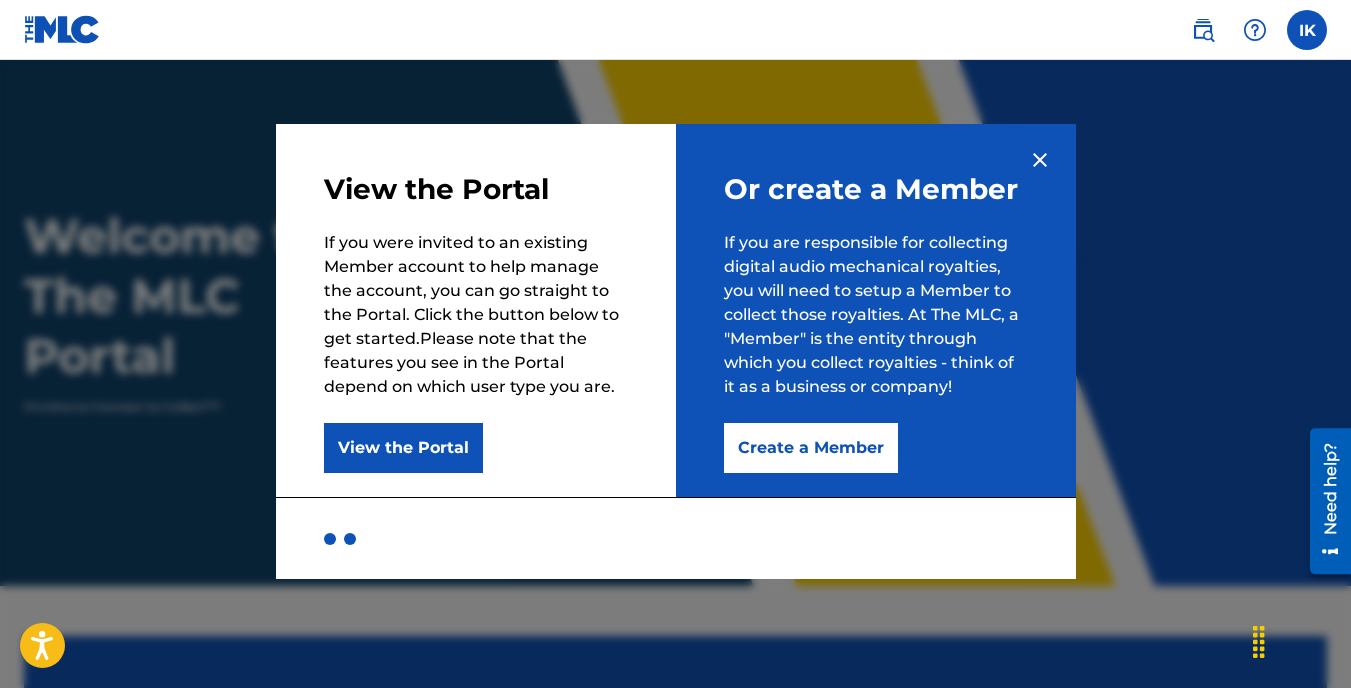 click on "Create a Member" at bounding box center (811, 448) 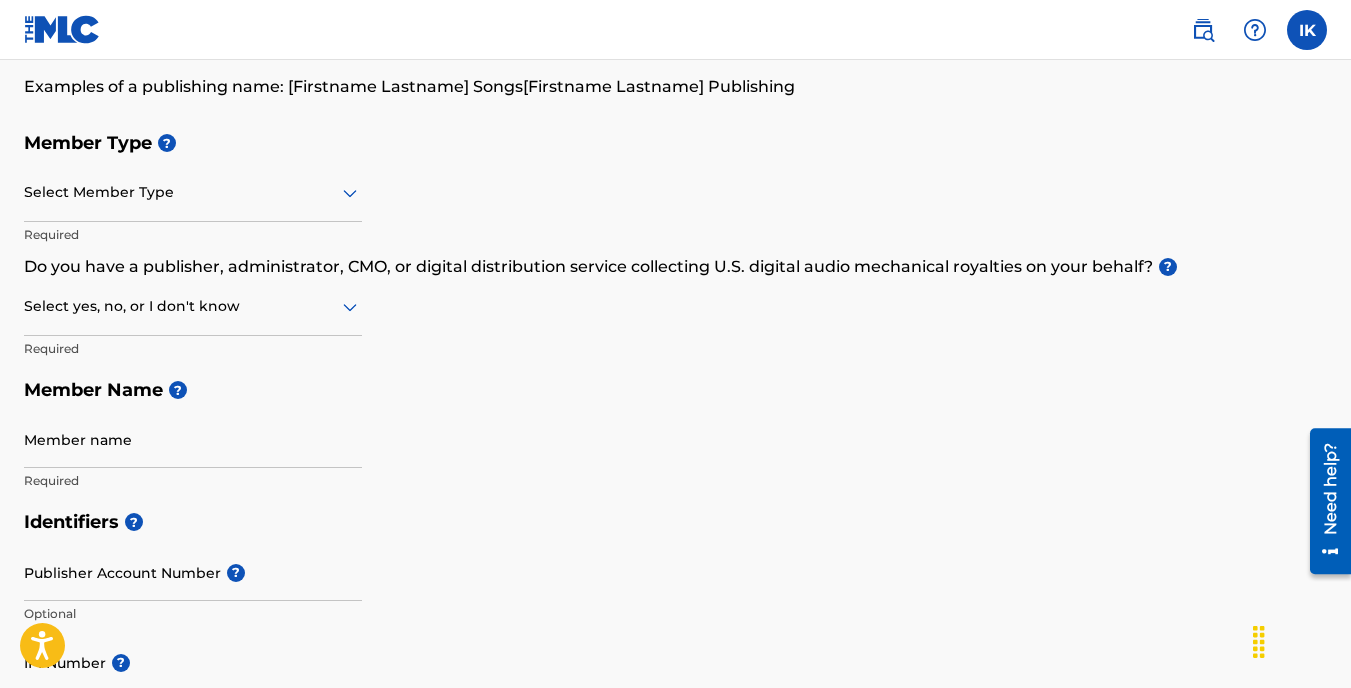 scroll, scrollTop: 200, scrollLeft: 0, axis: vertical 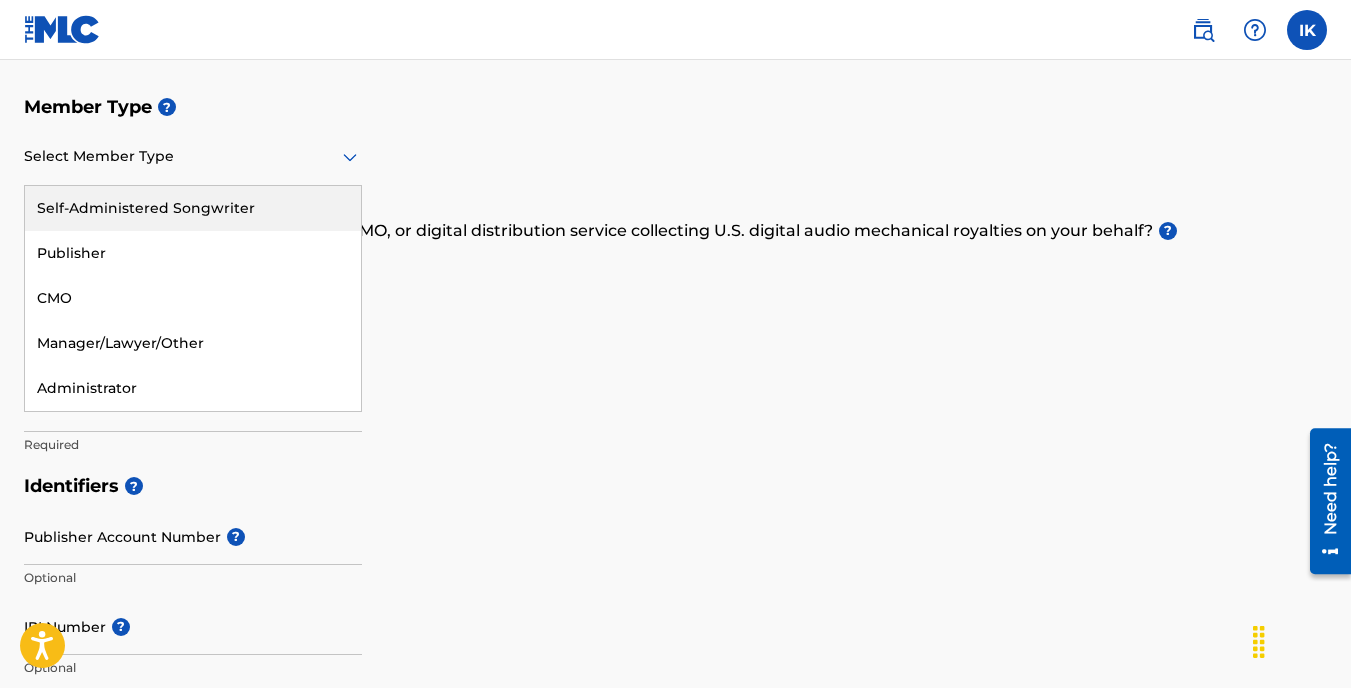 click at bounding box center (193, 156) 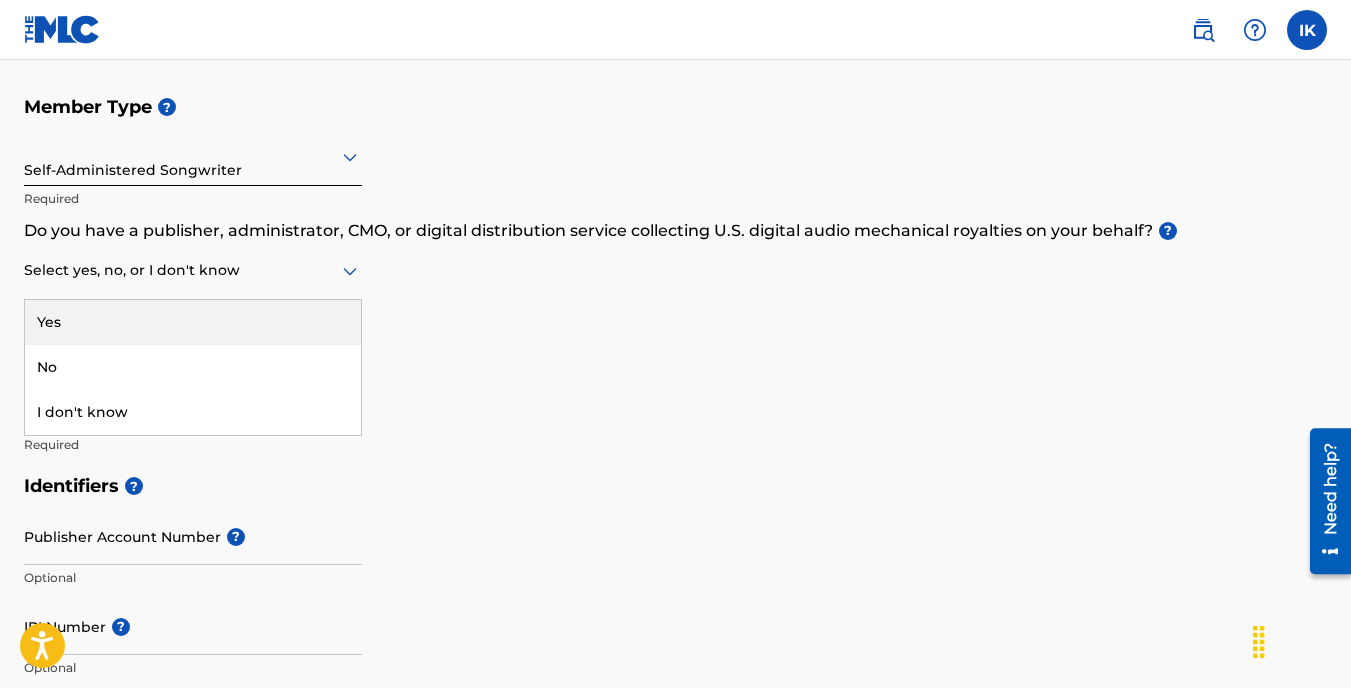 click at bounding box center [193, 270] 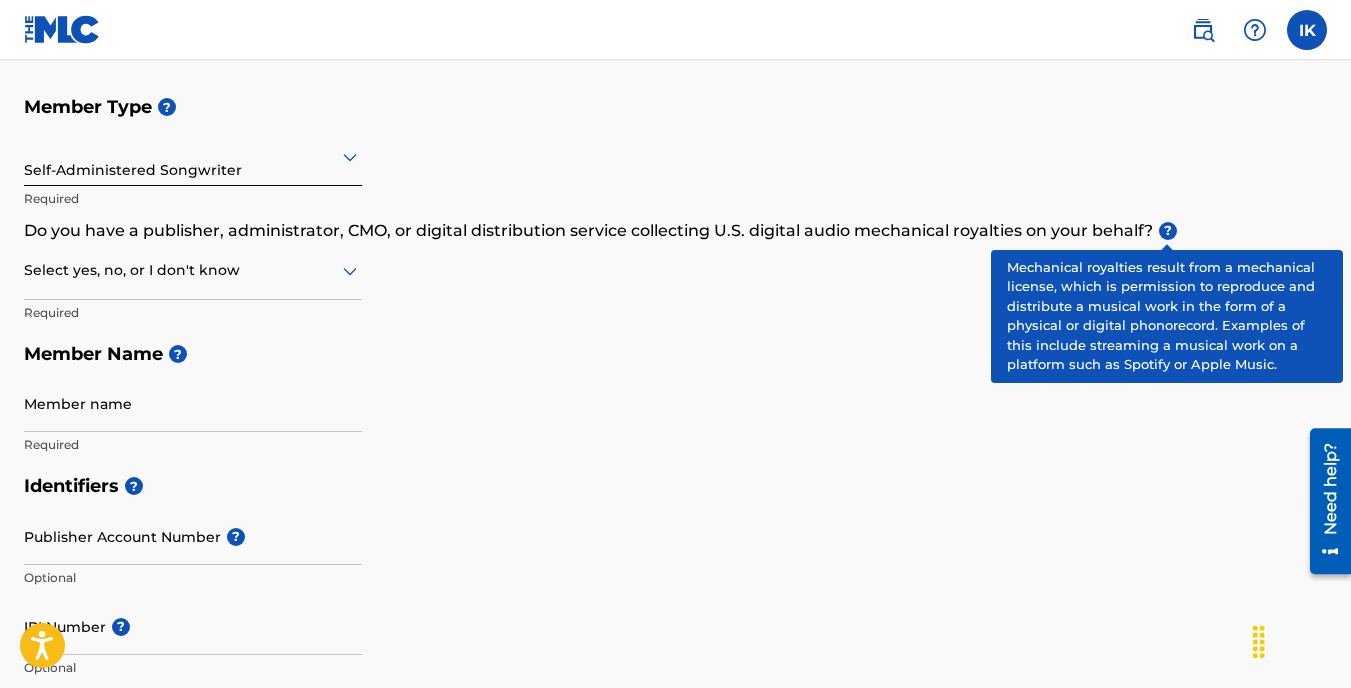 click on "?" at bounding box center (1168, 231) 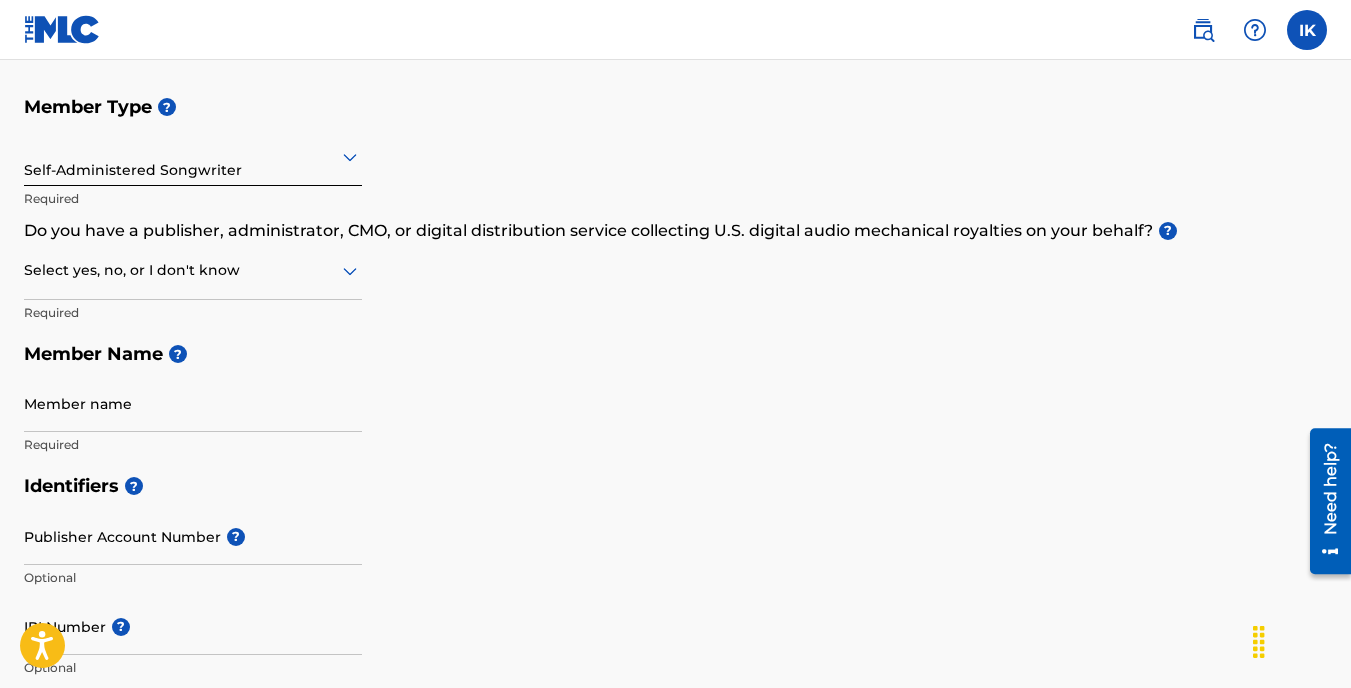 click at bounding box center (193, 270) 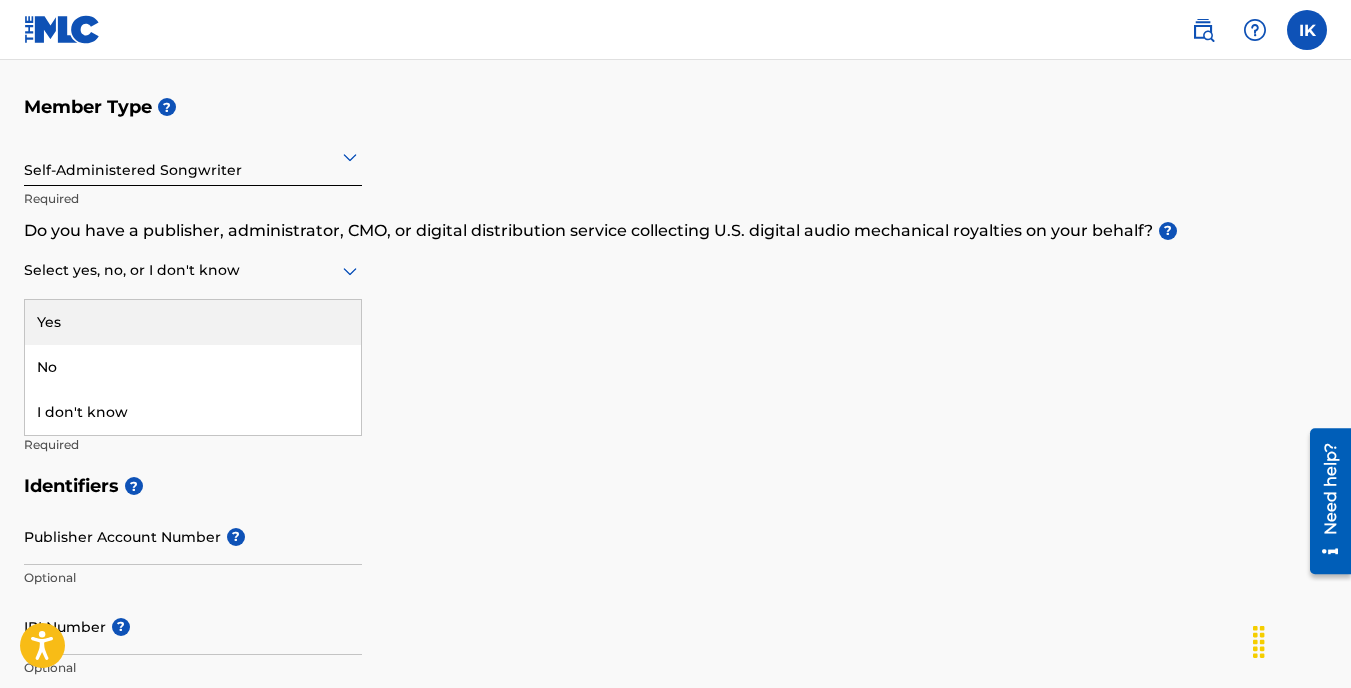 click on "Yes" at bounding box center [193, 322] 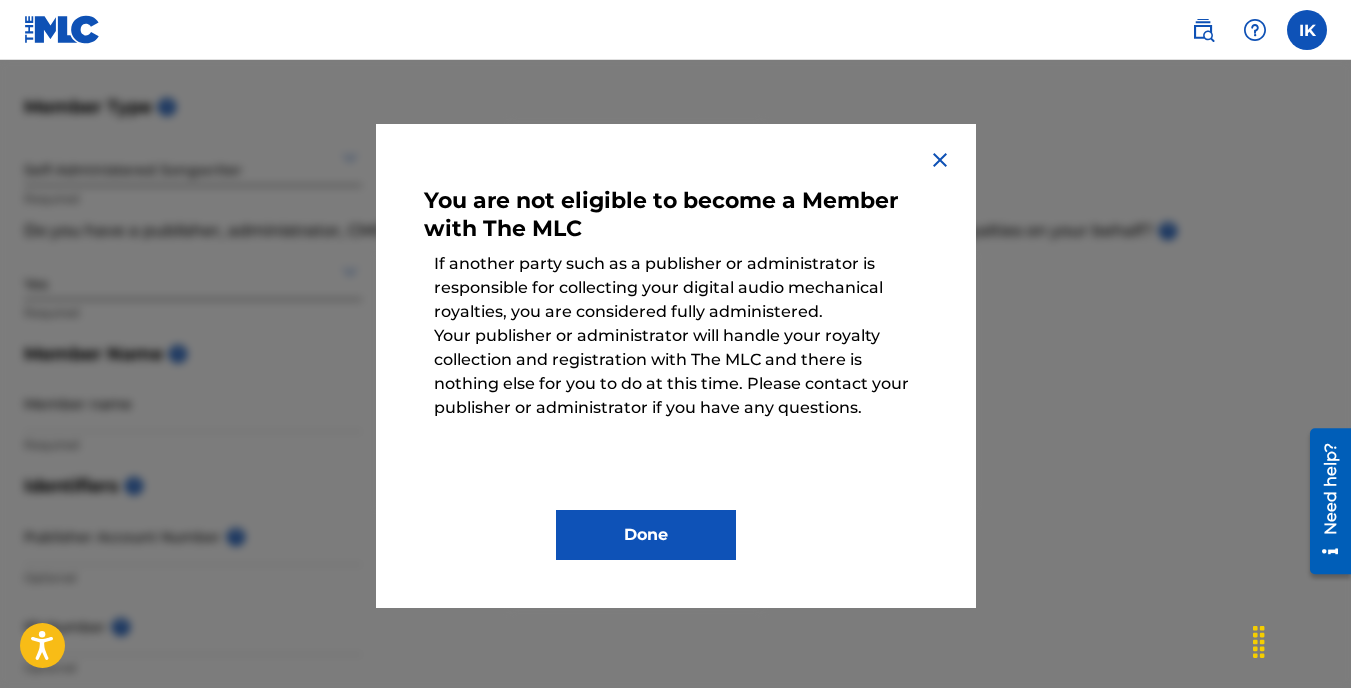 click on "Done" at bounding box center [646, 535] 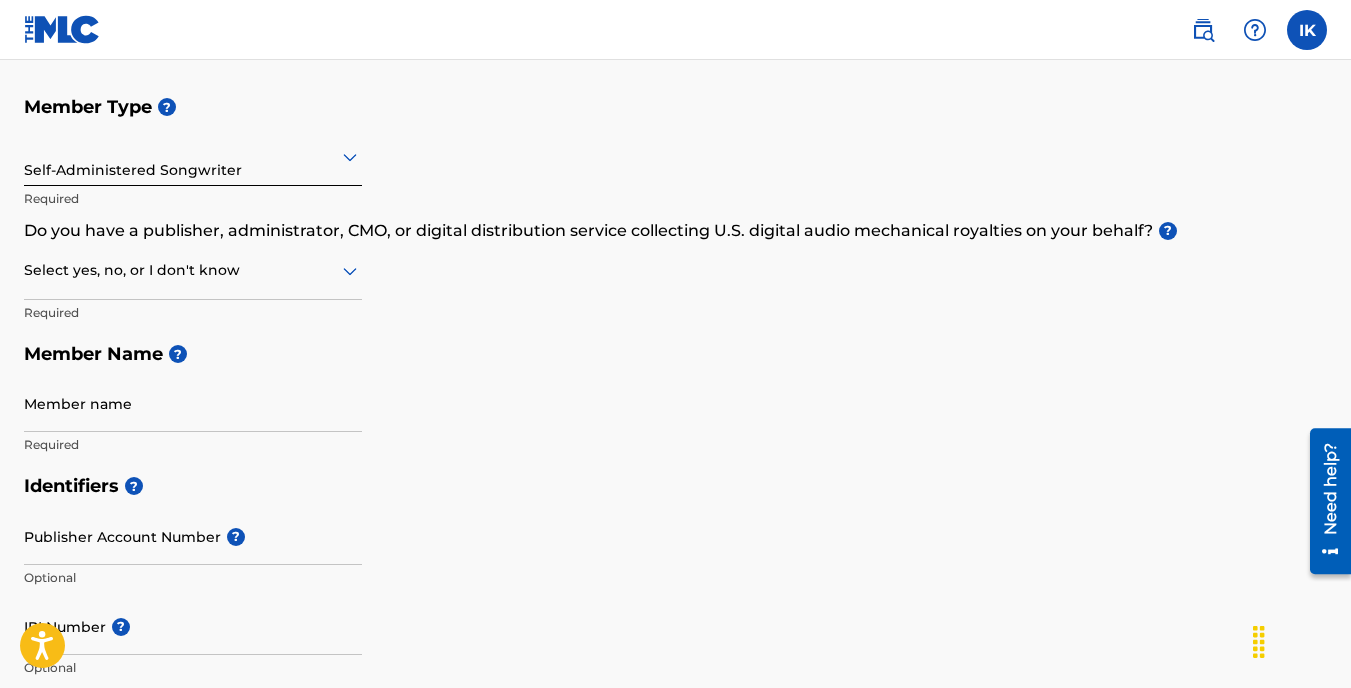 click at bounding box center [193, 270] 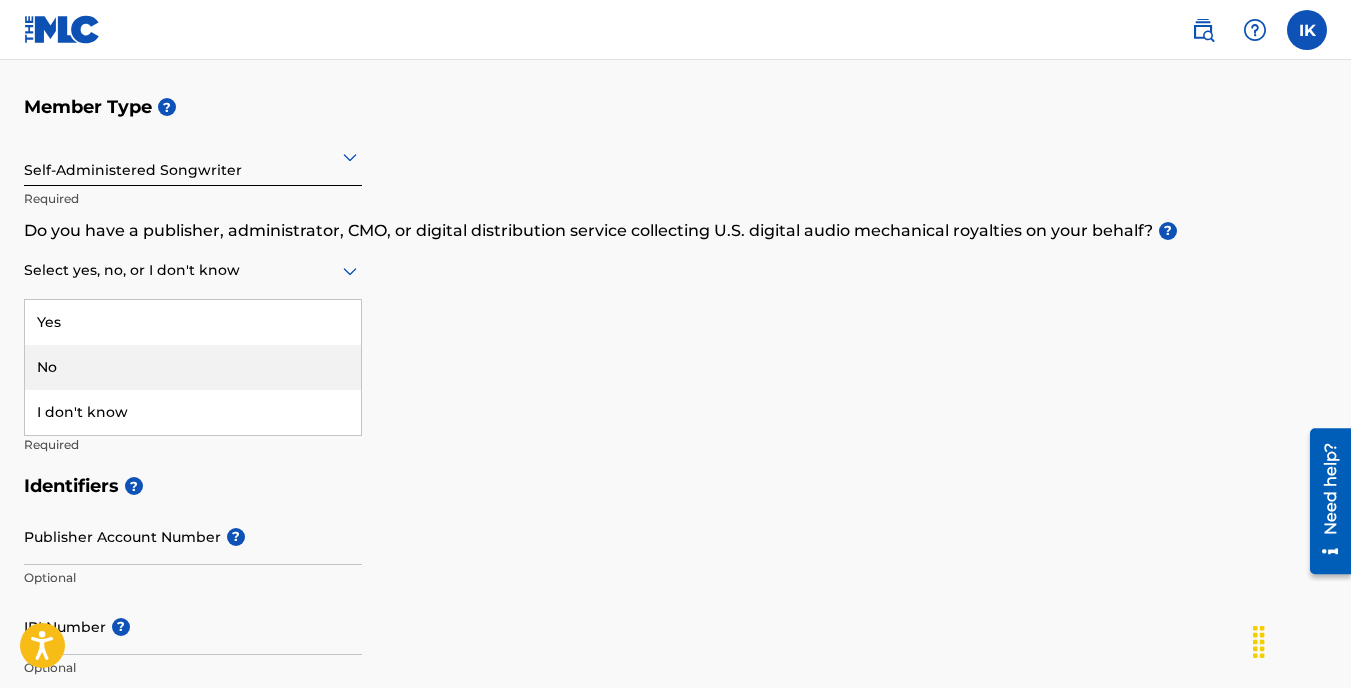 click on "No" at bounding box center (193, 367) 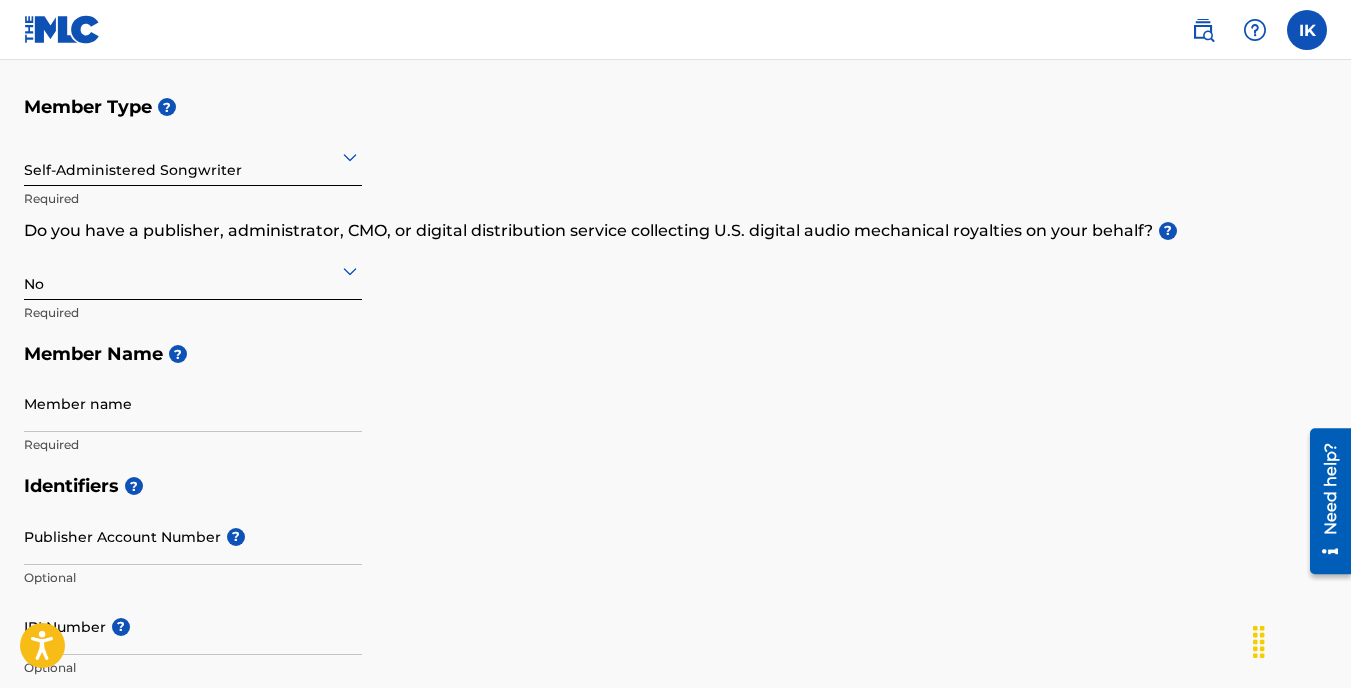 click at bounding box center (193, 270) 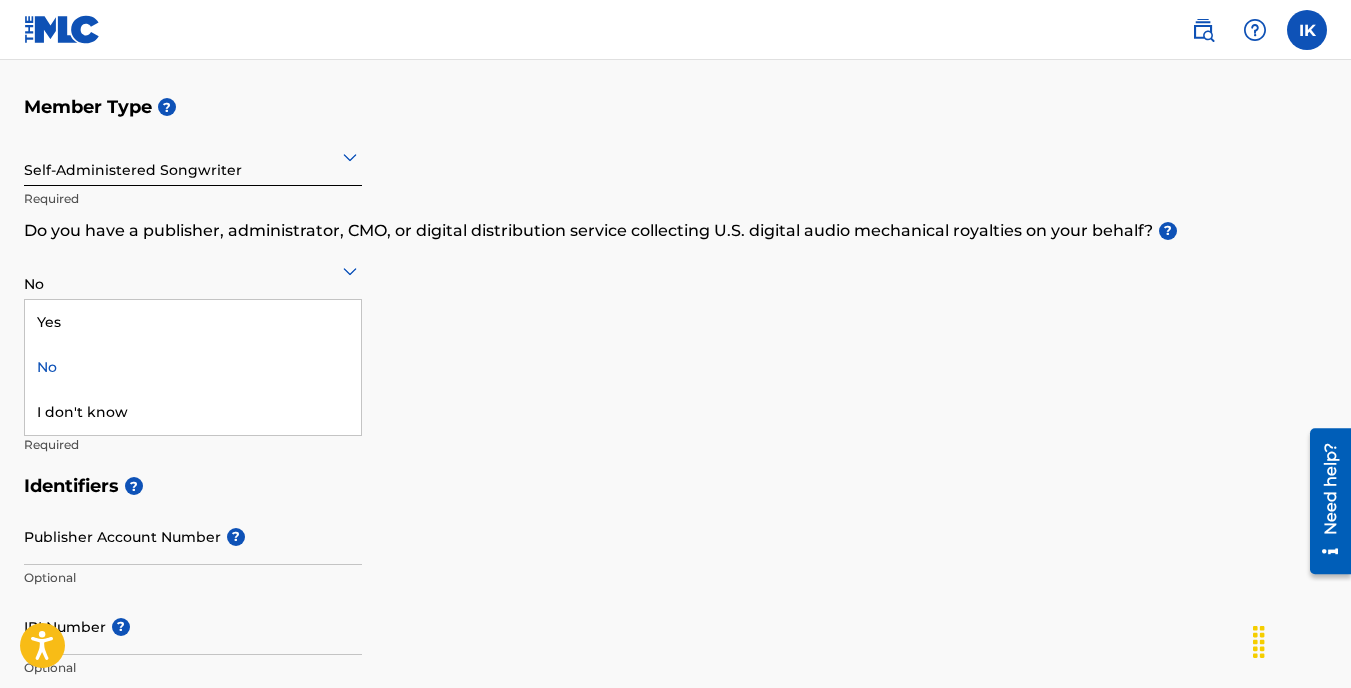 click on "Yes" at bounding box center [193, 322] 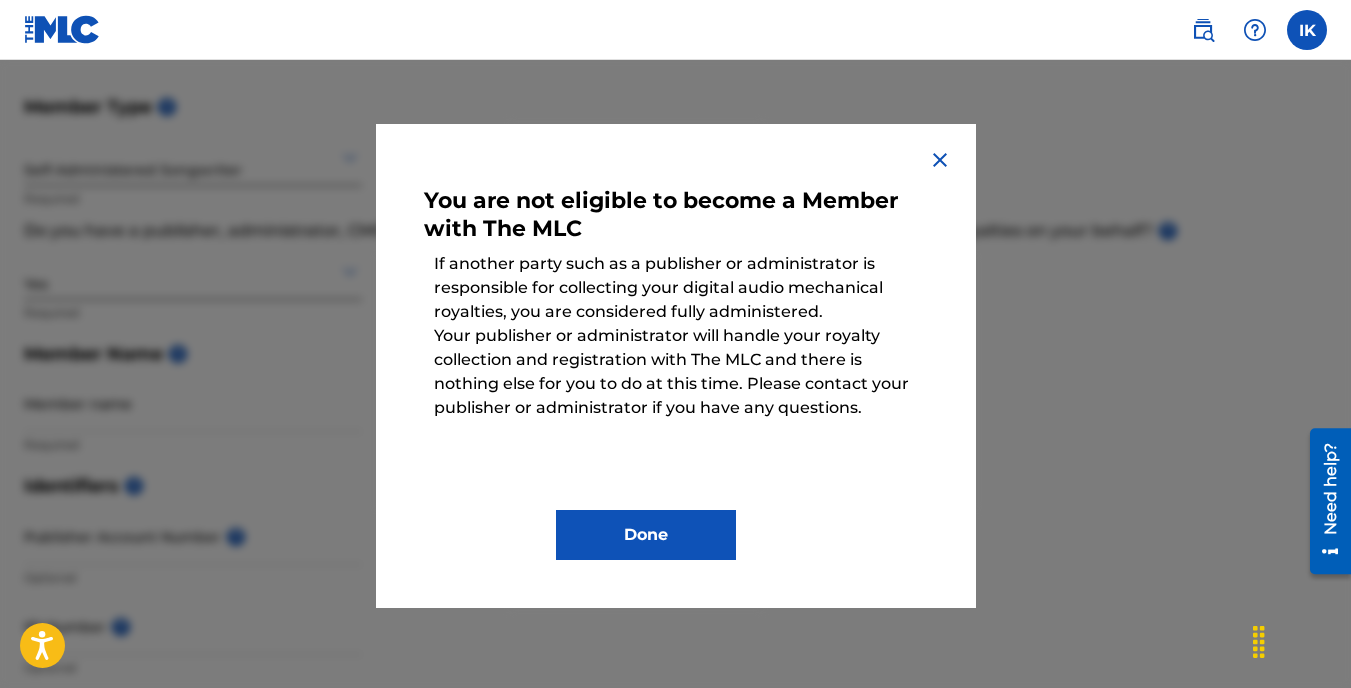 click on "Done" at bounding box center [646, 535] 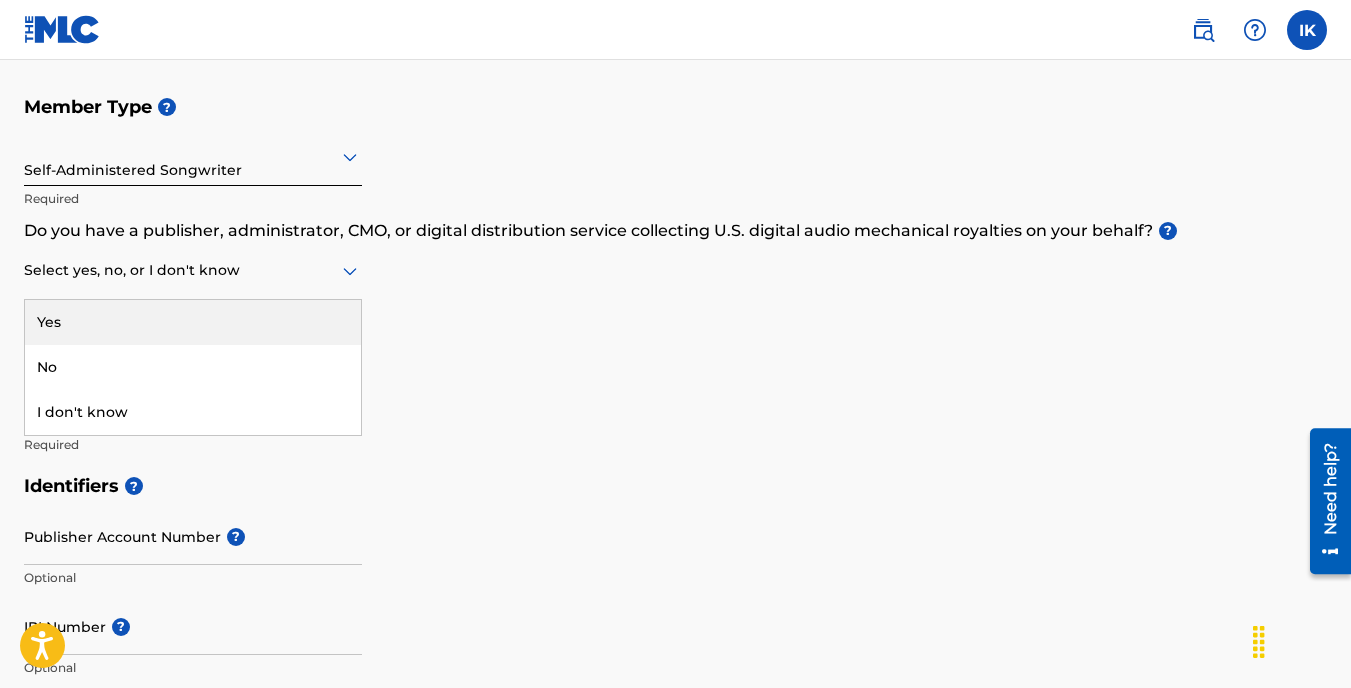 click on "Select yes, no, or I don't know" at bounding box center [193, 271] 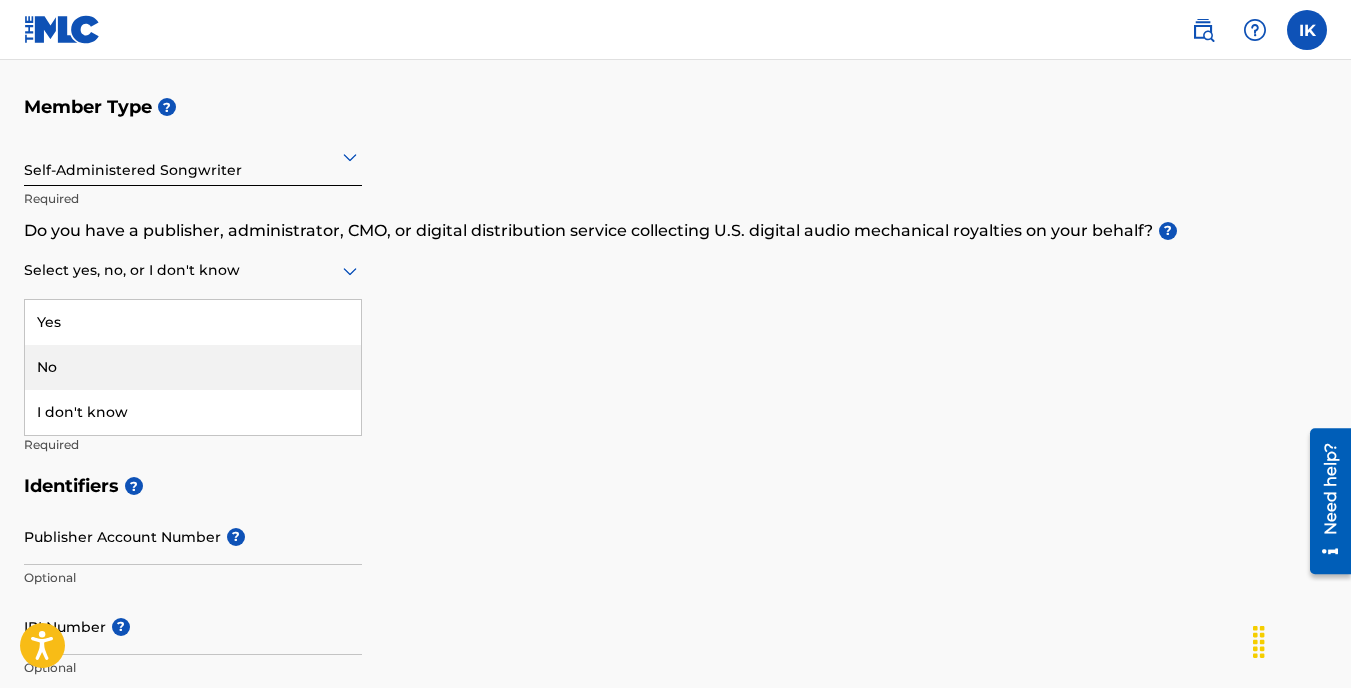 click on "No" at bounding box center (193, 367) 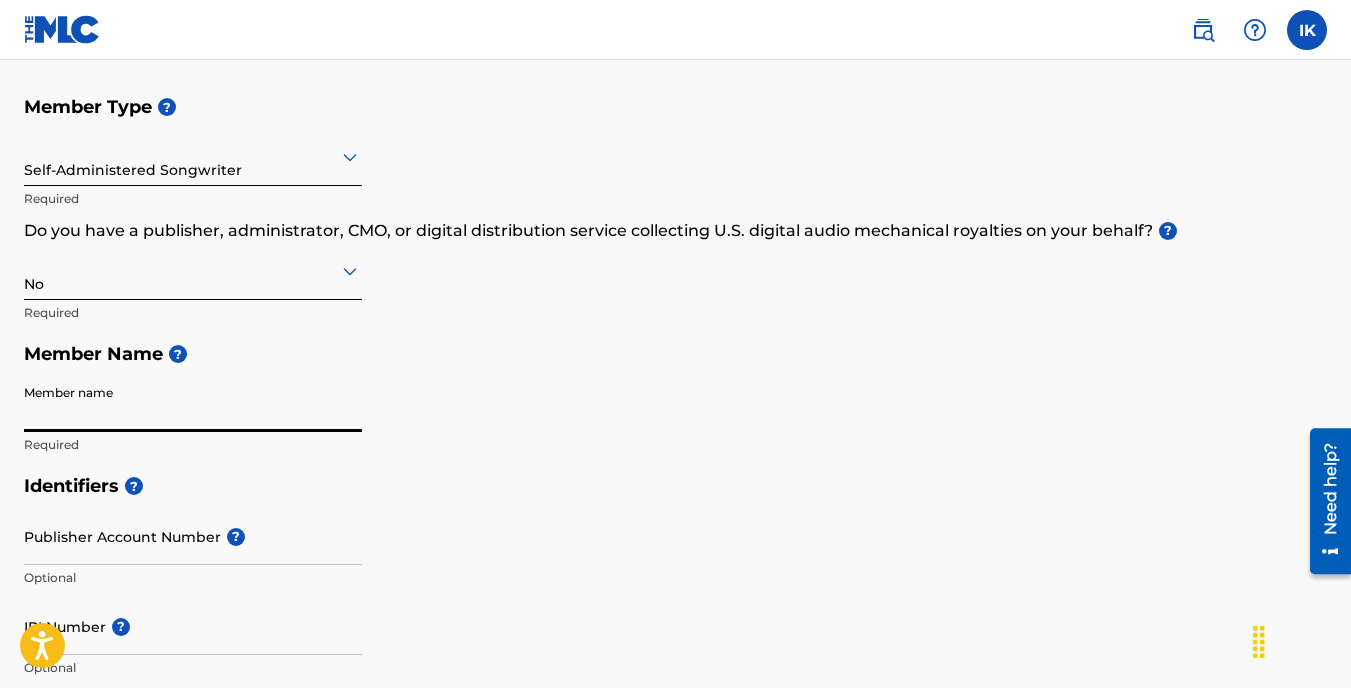 click on "Member name" at bounding box center (193, 403) 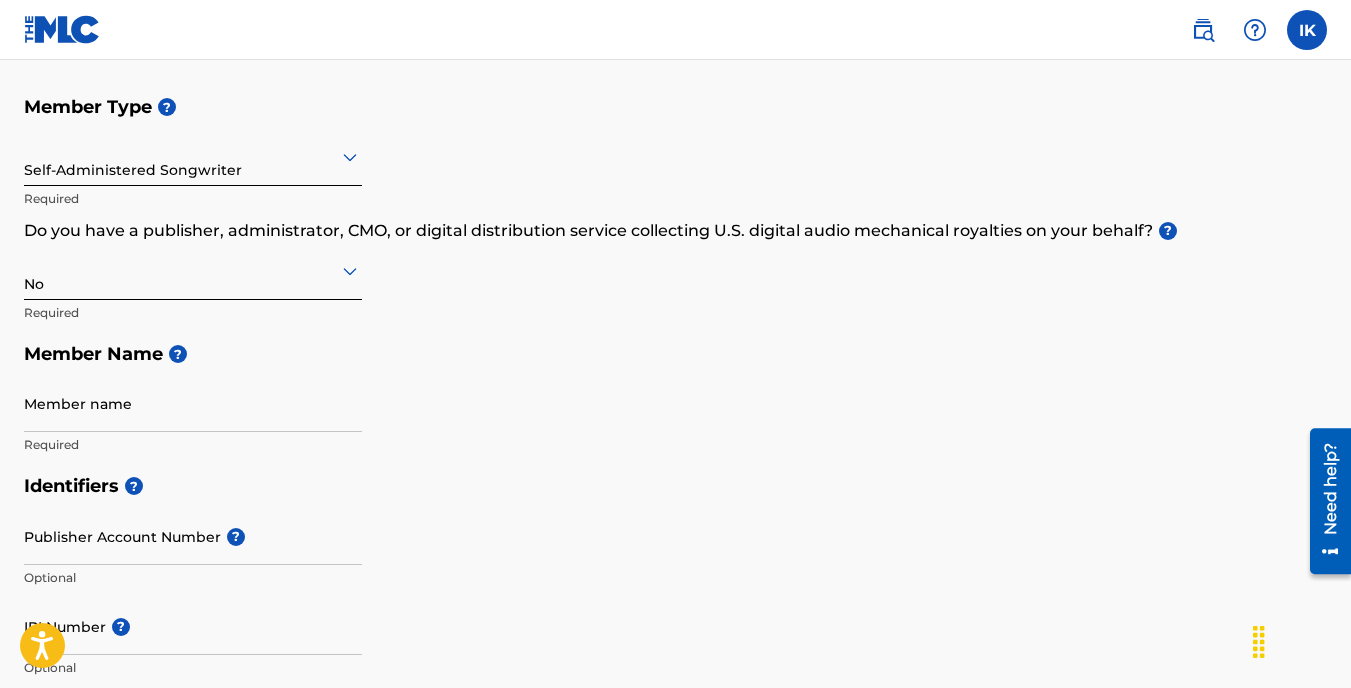 click on "Member name" at bounding box center [193, 403] 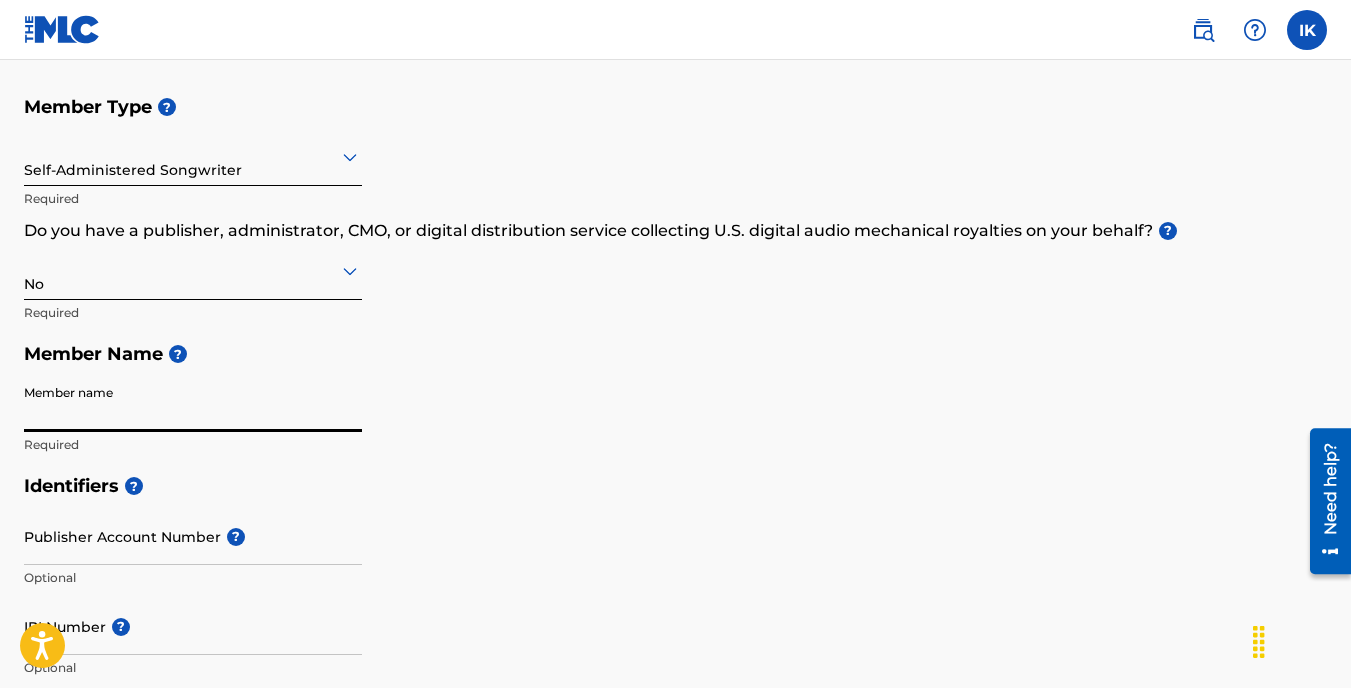 type on "[FIRST] [LAST]" 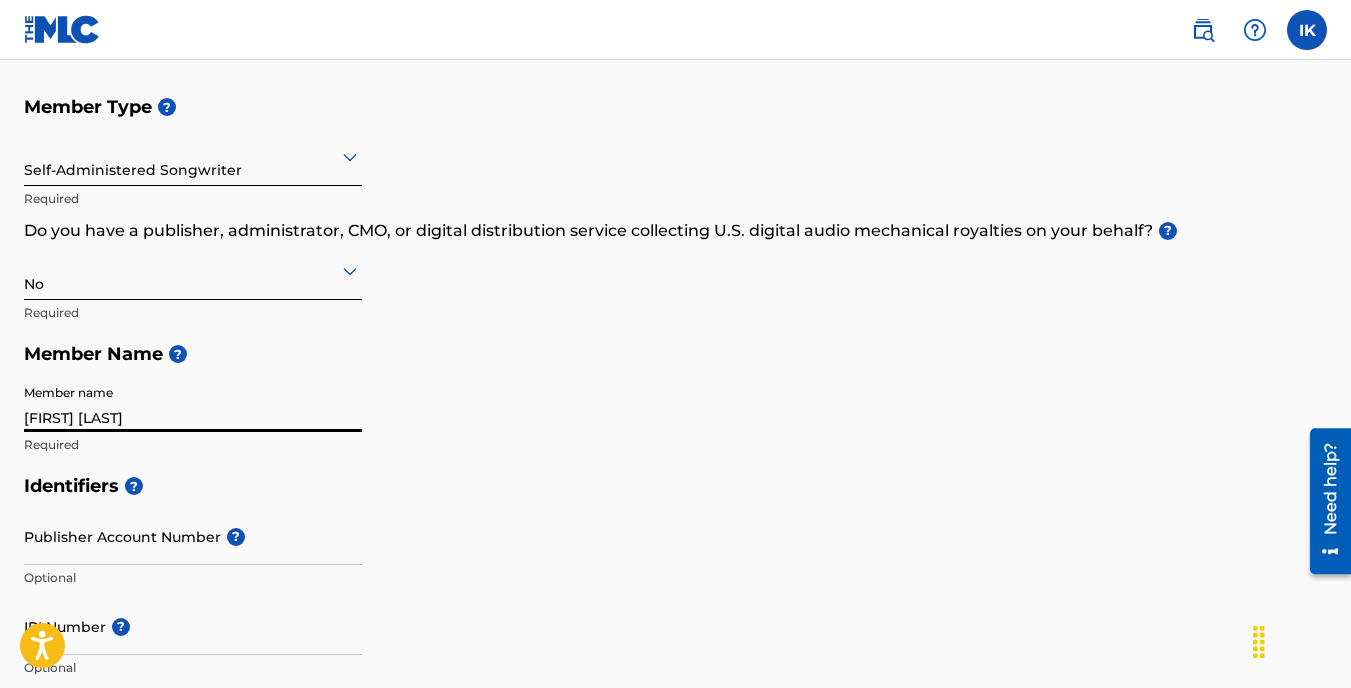 type on "[NUMBER] [STREET]" 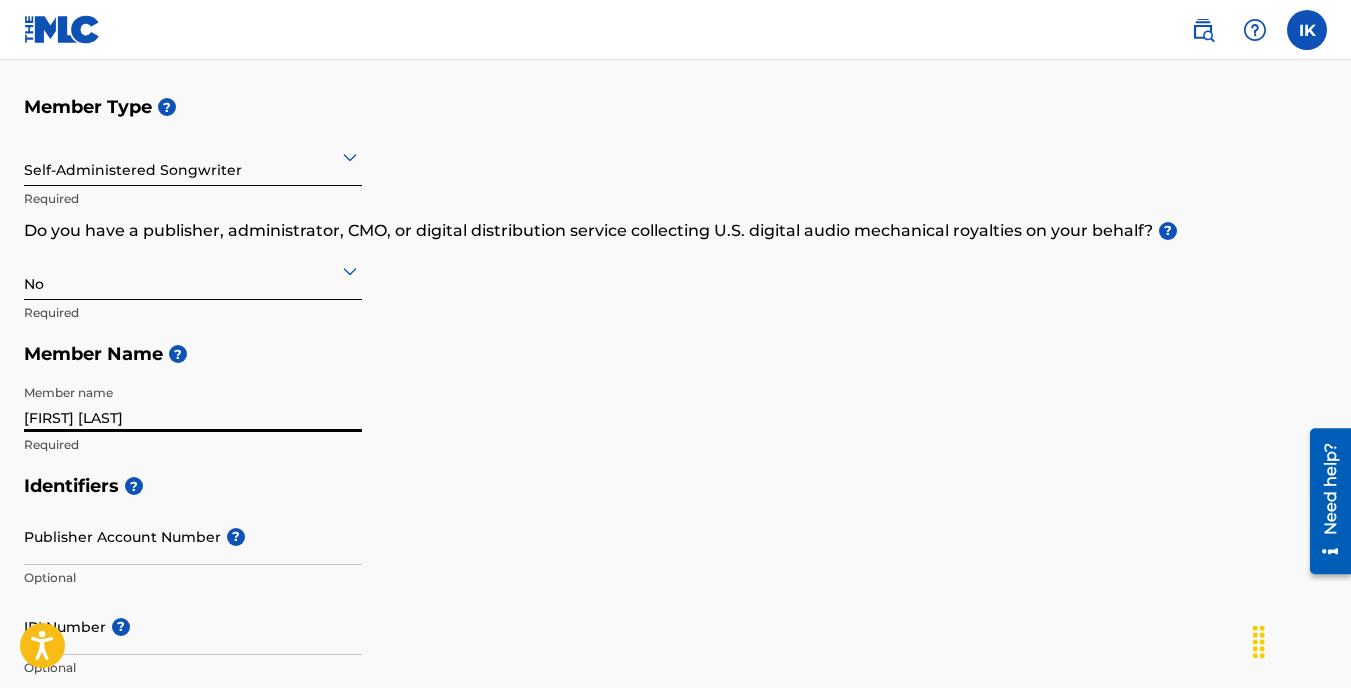 scroll, scrollTop: 1150, scrollLeft: 0, axis: vertical 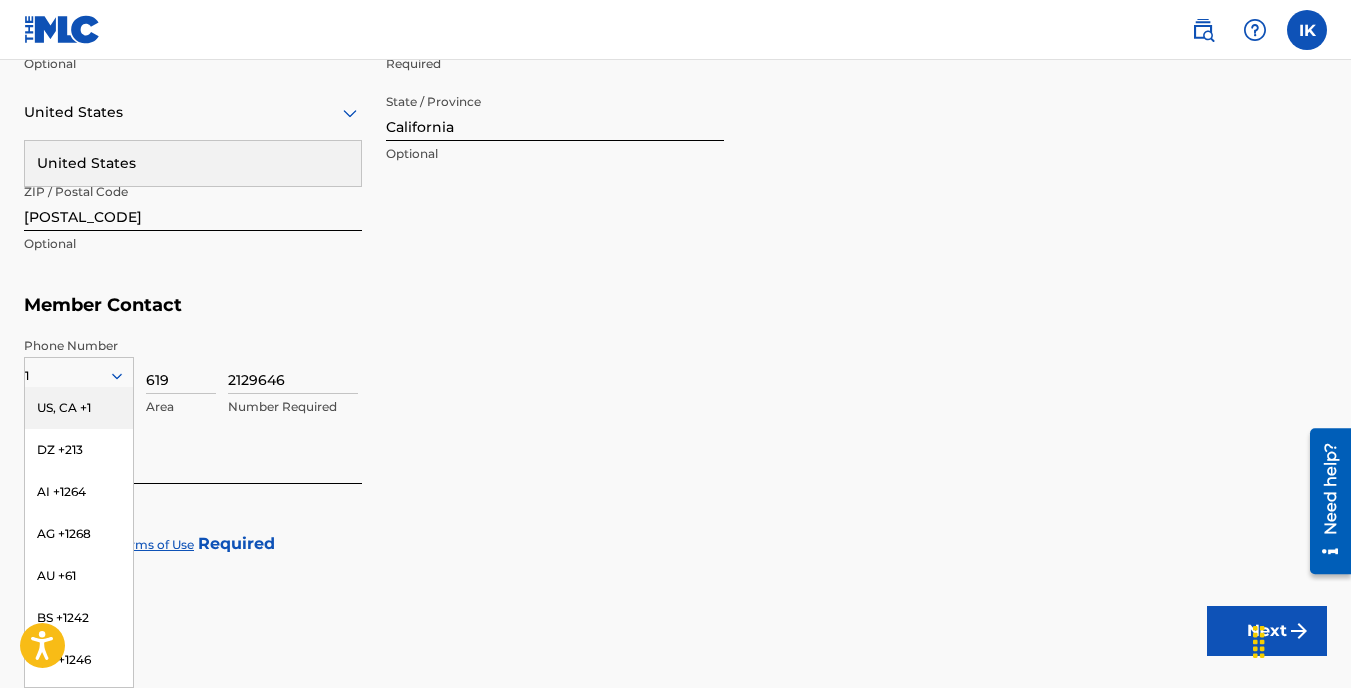 type on "[FIRST] [LAST]" 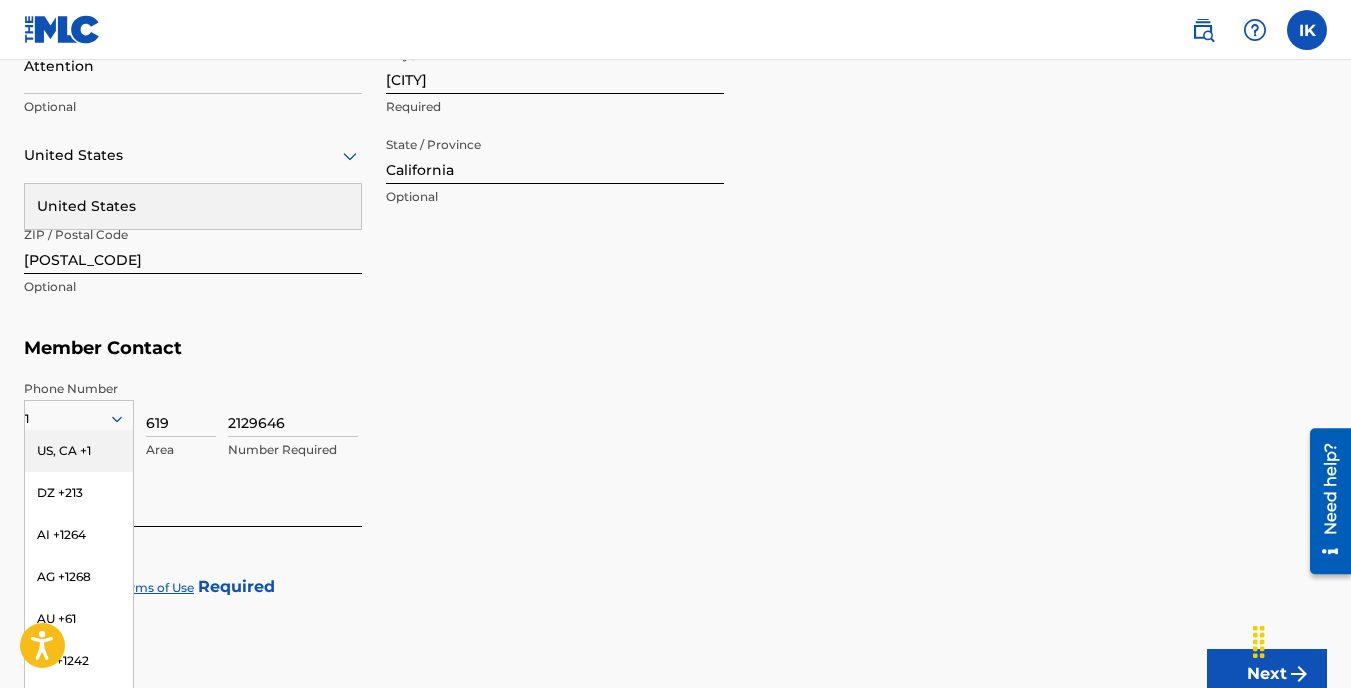 scroll, scrollTop: 1264, scrollLeft: 0, axis: vertical 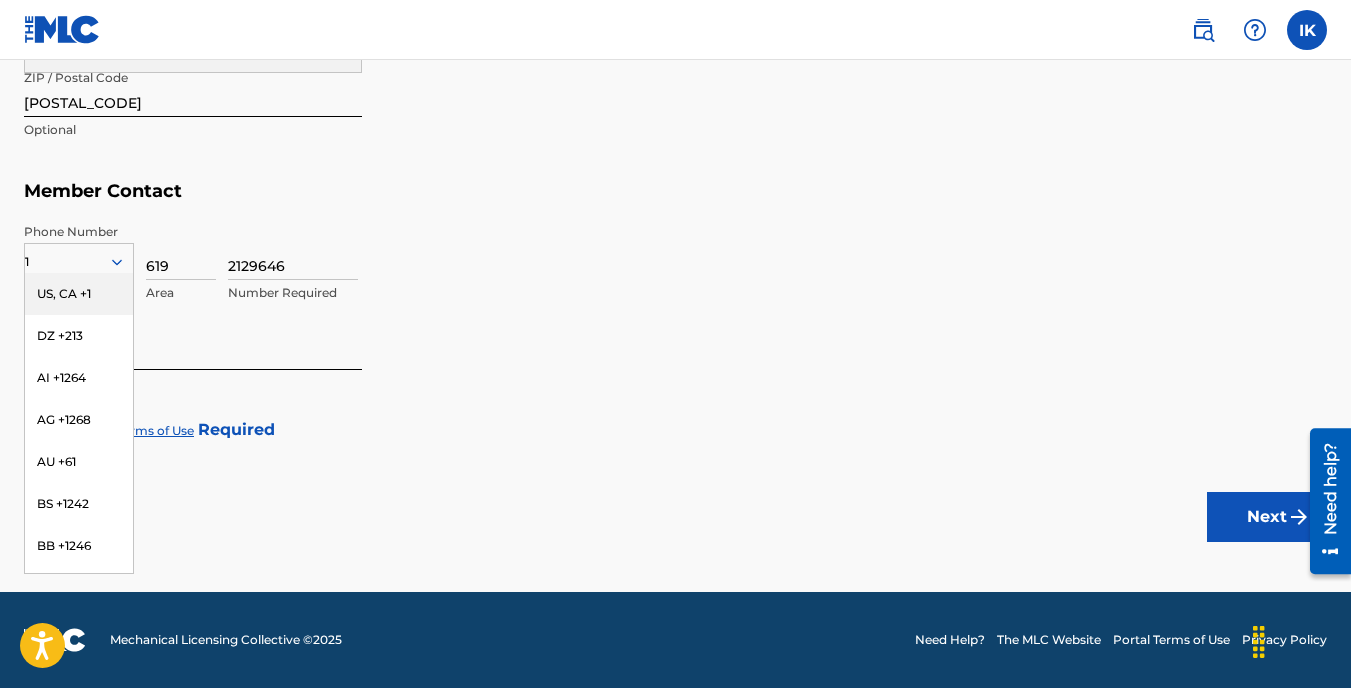 click on "US, CA +1" at bounding box center (79, 294) 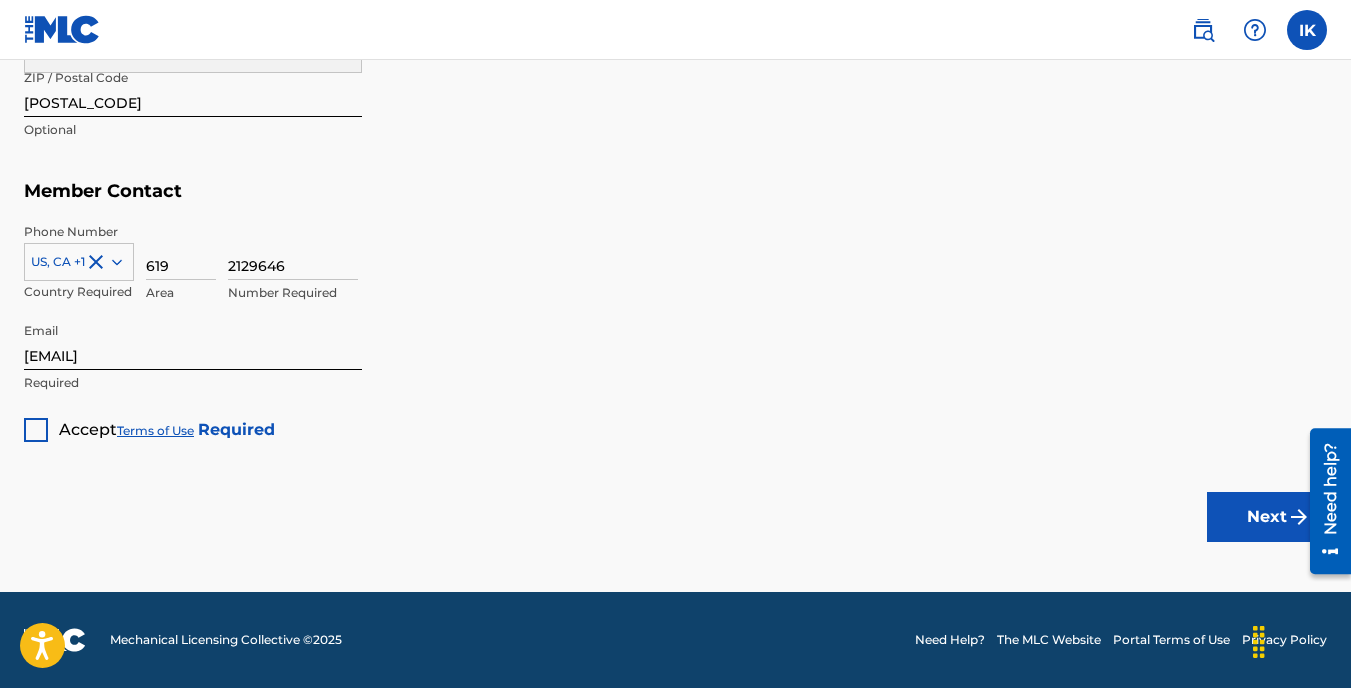 click at bounding box center (36, 430) 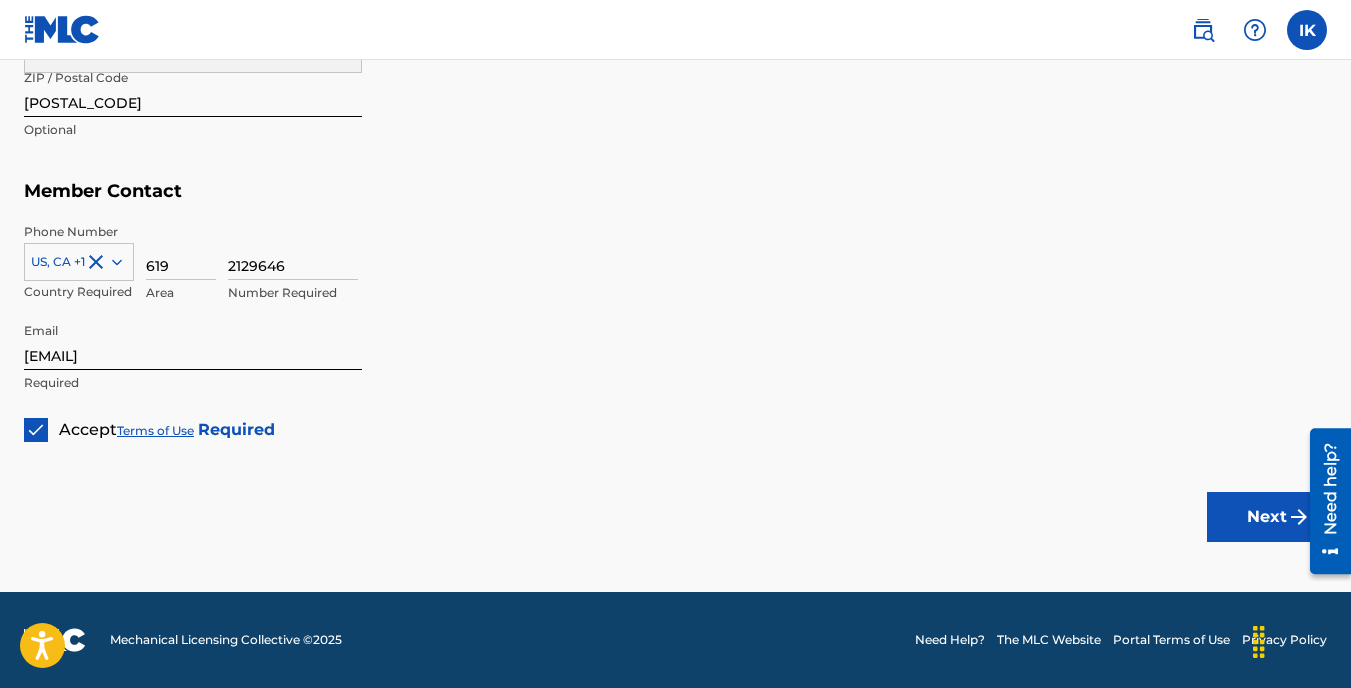 click on "Next" at bounding box center (1267, 517) 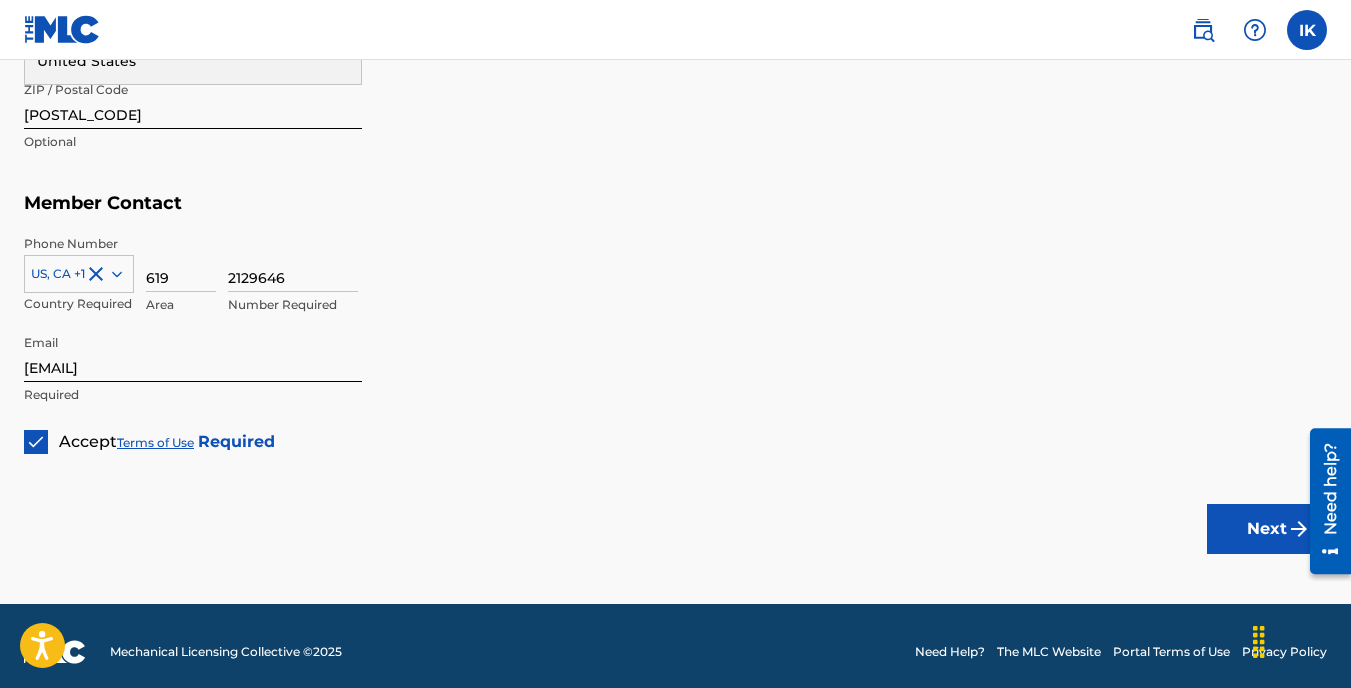 type 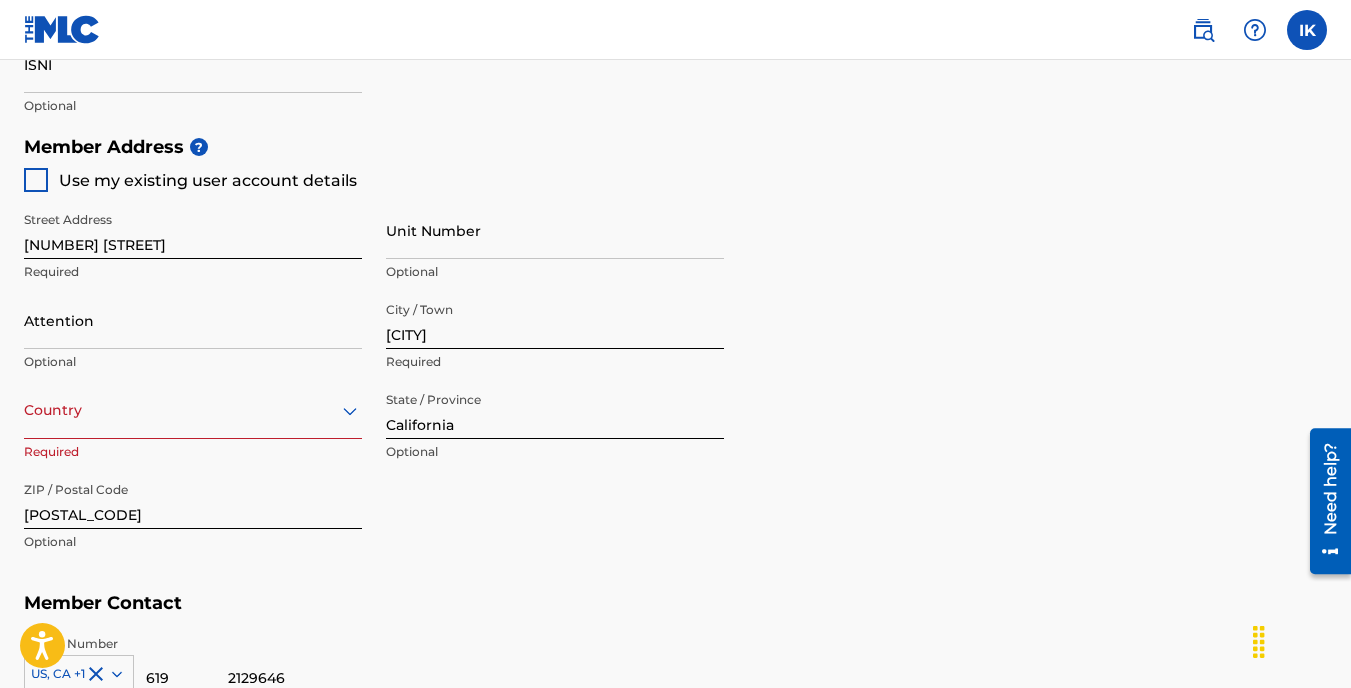 click on "option , selected. Select is focused ,type to refine list, press Down to open the menu,  Country" at bounding box center (193, 410) 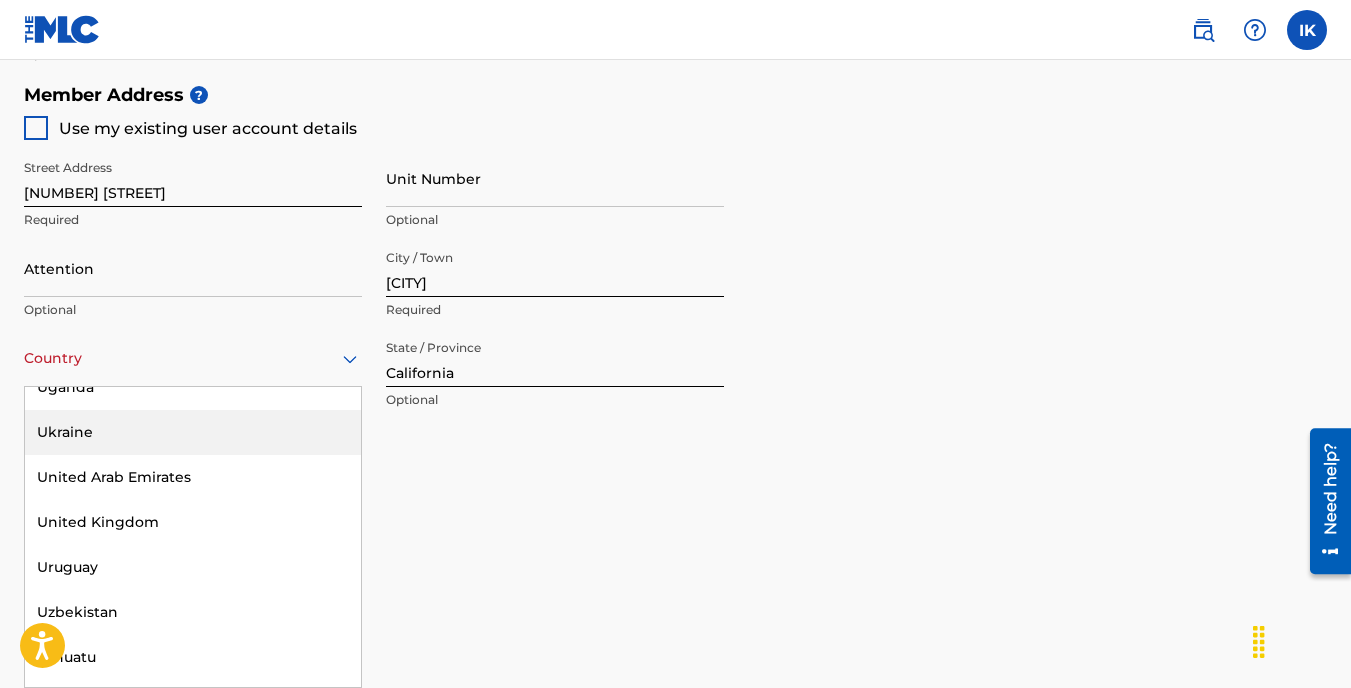 scroll, scrollTop: 9400, scrollLeft: 0, axis: vertical 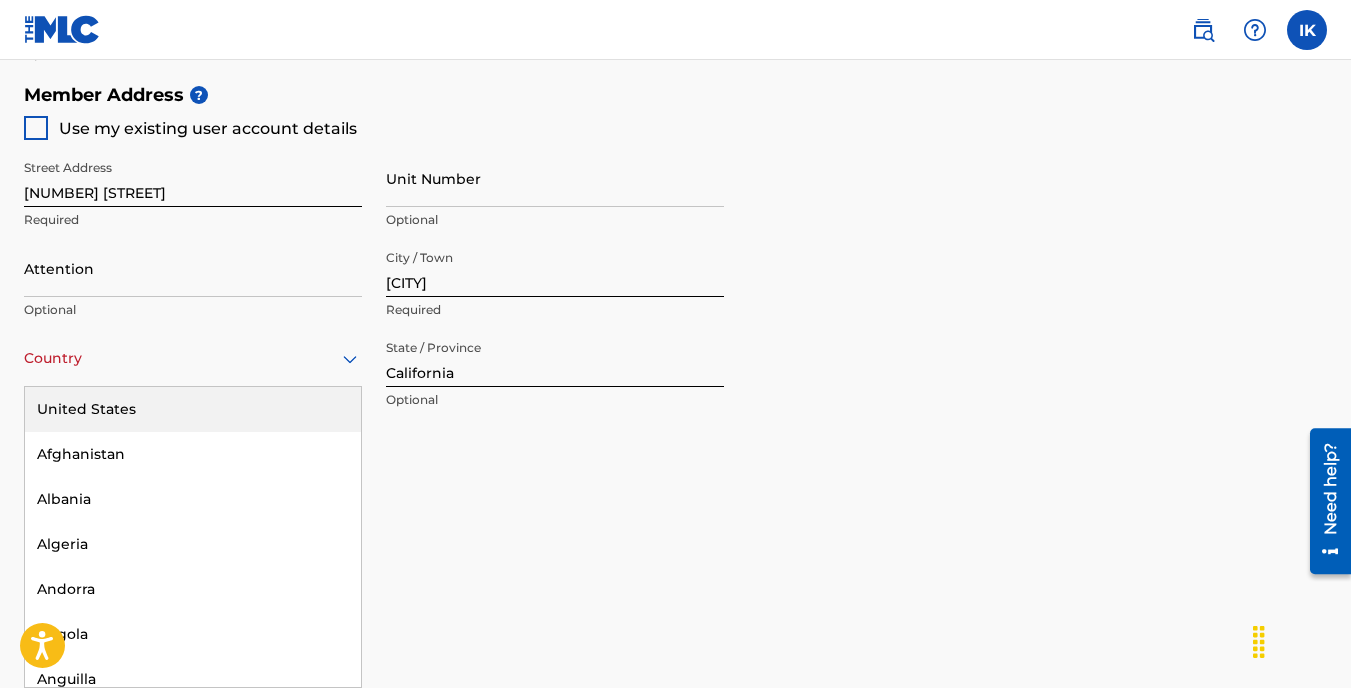 click on "United States" at bounding box center (193, 409) 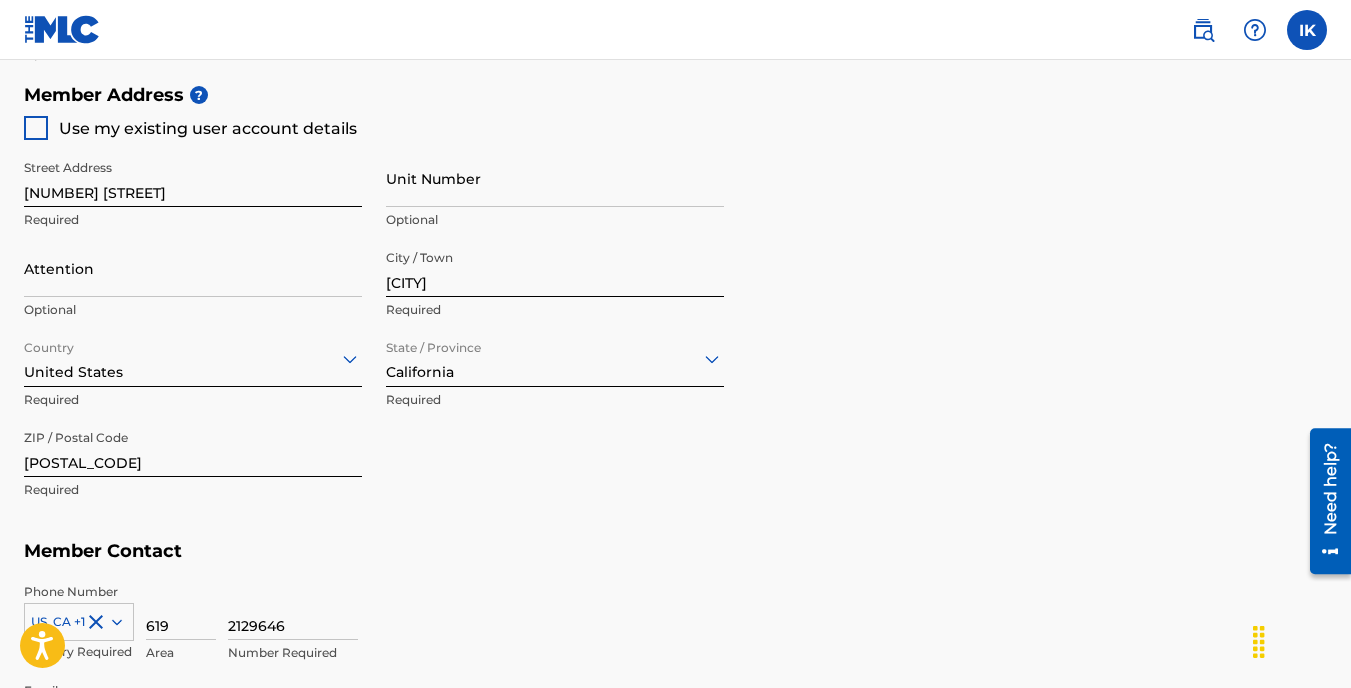 scroll, scrollTop: 1264, scrollLeft: 0, axis: vertical 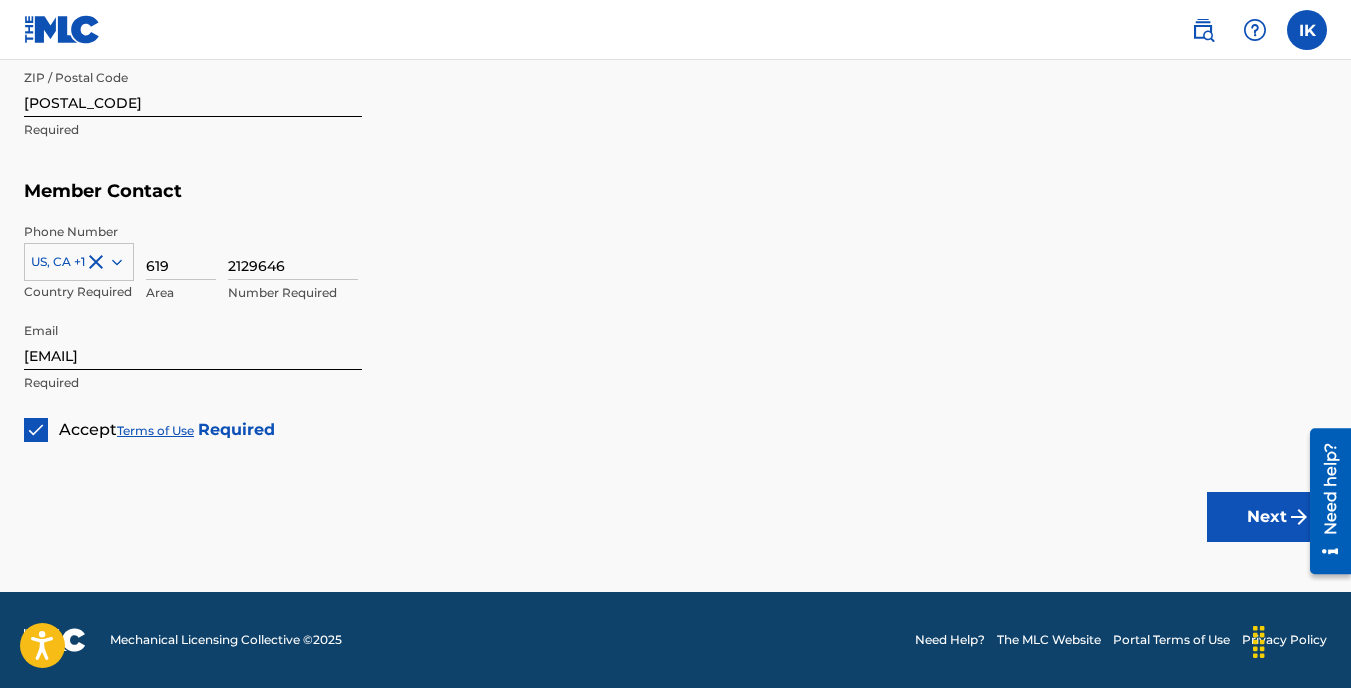 click on "Create a Member If you are a self-administered songwriter without a publisher through your PRO or legal publishing entity, we encourage you to create a publishing name. This helps to differentiate your publisher from your songwriter name within work registrations through The MLC Portal. Examples of a publishing name: [FIRST] [LAST] Songs[FIRST] [LAST] Publishing Member Type ? Self-Administered Songwriter Required Do you have a publisher, administrator, CMO, or digital distribution service collecting U.S. digital audio mechanical royalties on your behalf? ? No Required Member Name ? Member name [FIRST] [LAST] Required Identifiers ? Publisher Account Number ? Optional IPI Number ? Optional ISNI Optional Member Address ? Use my existing user account details Street Address [NUMBER] [STREET] Required Unit Number Optional Attention Optional City / Town [CITY] Required Country United States Required State / Province California Required ZIP / Postal Code [POSTAL_CODE] Required Member Contact Phone Number [PHONE]" at bounding box center [675, -306] 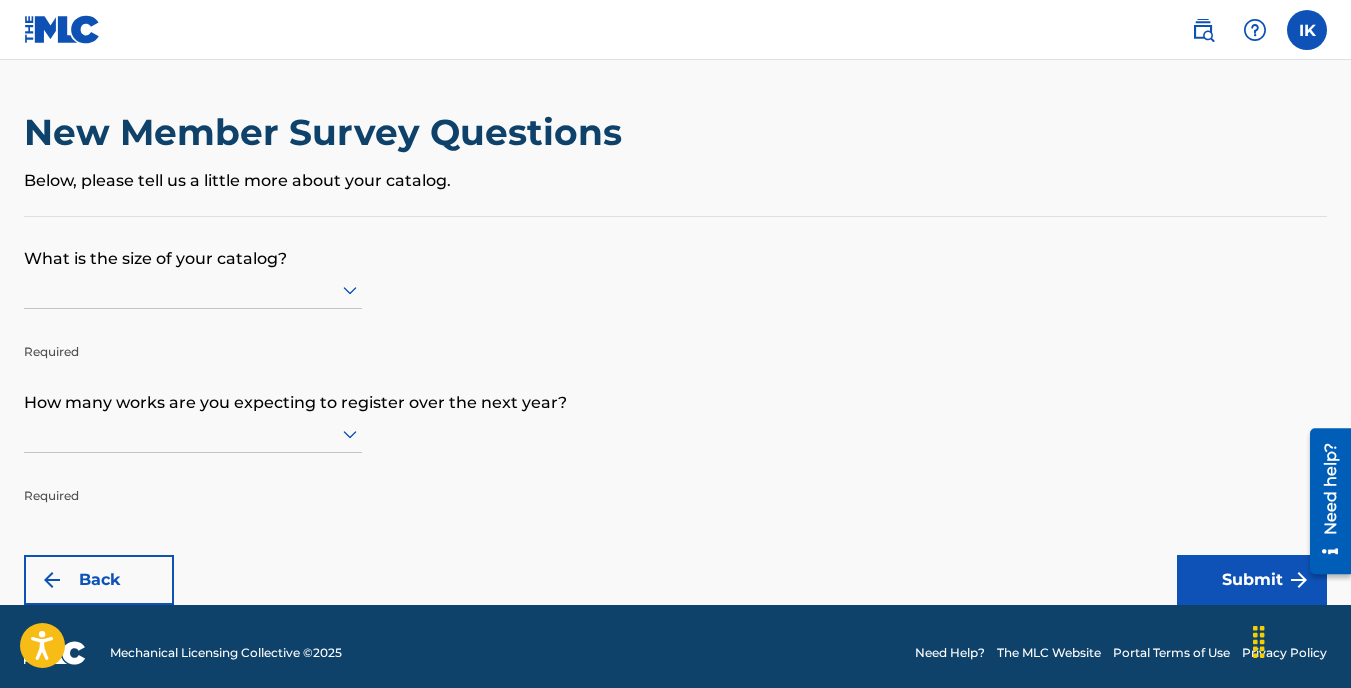 scroll, scrollTop: 13, scrollLeft: 0, axis: vertical 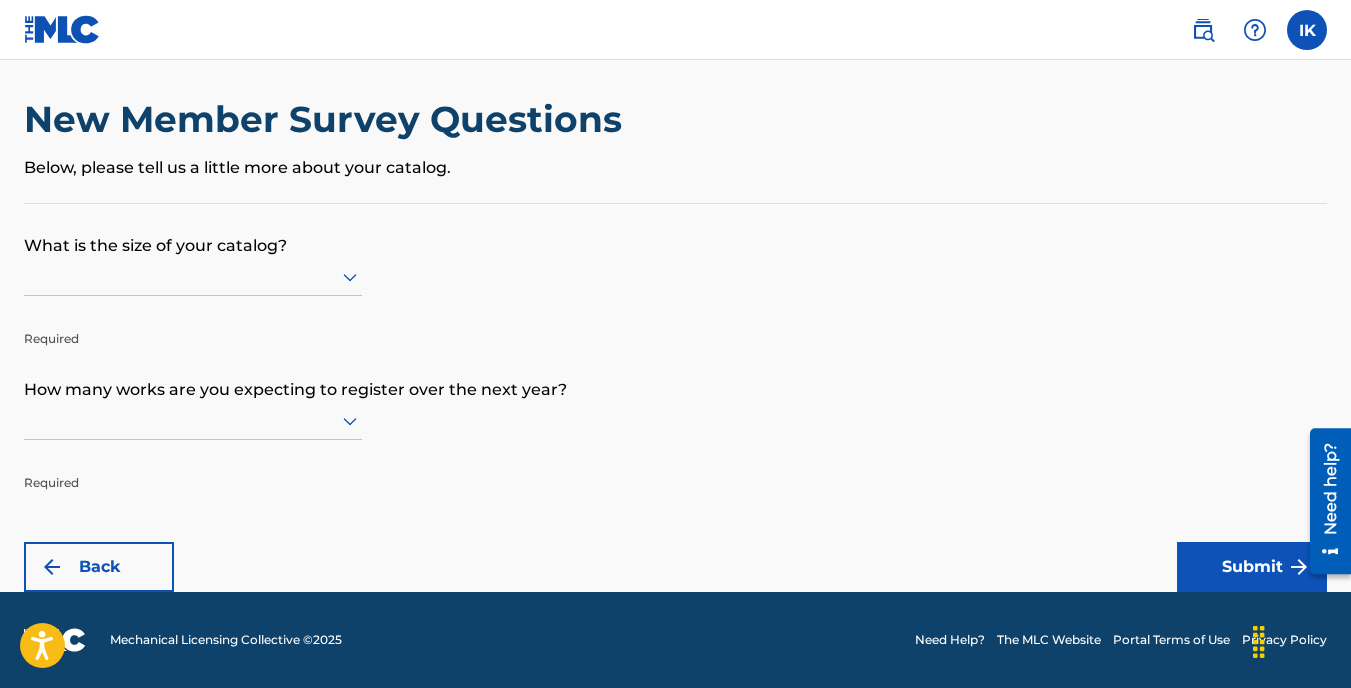 click at bounding box center (193, 276) 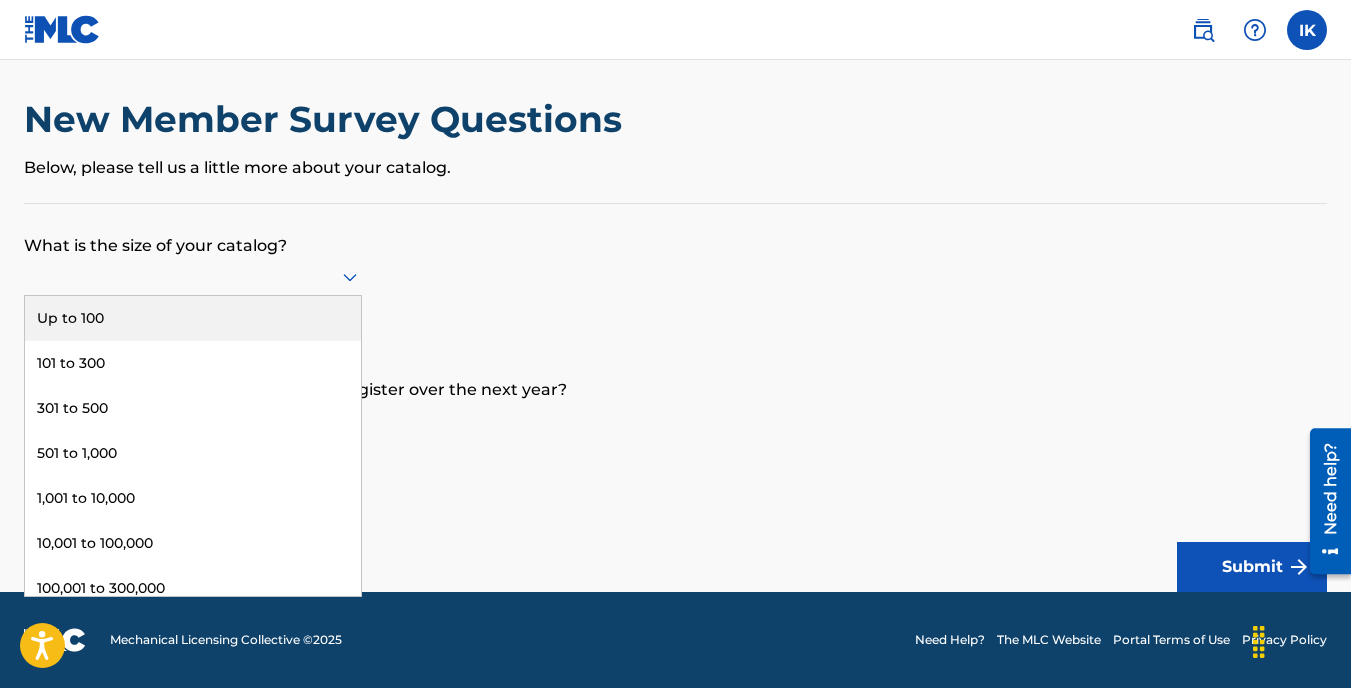 click 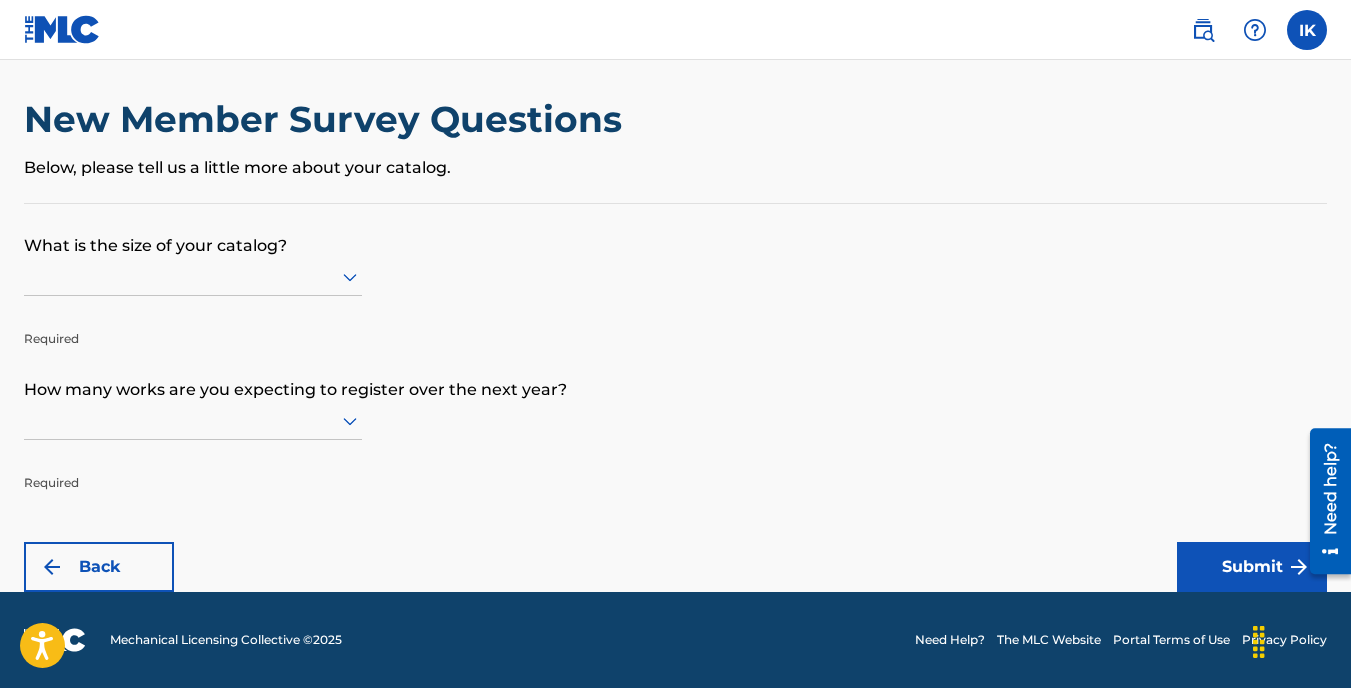 click 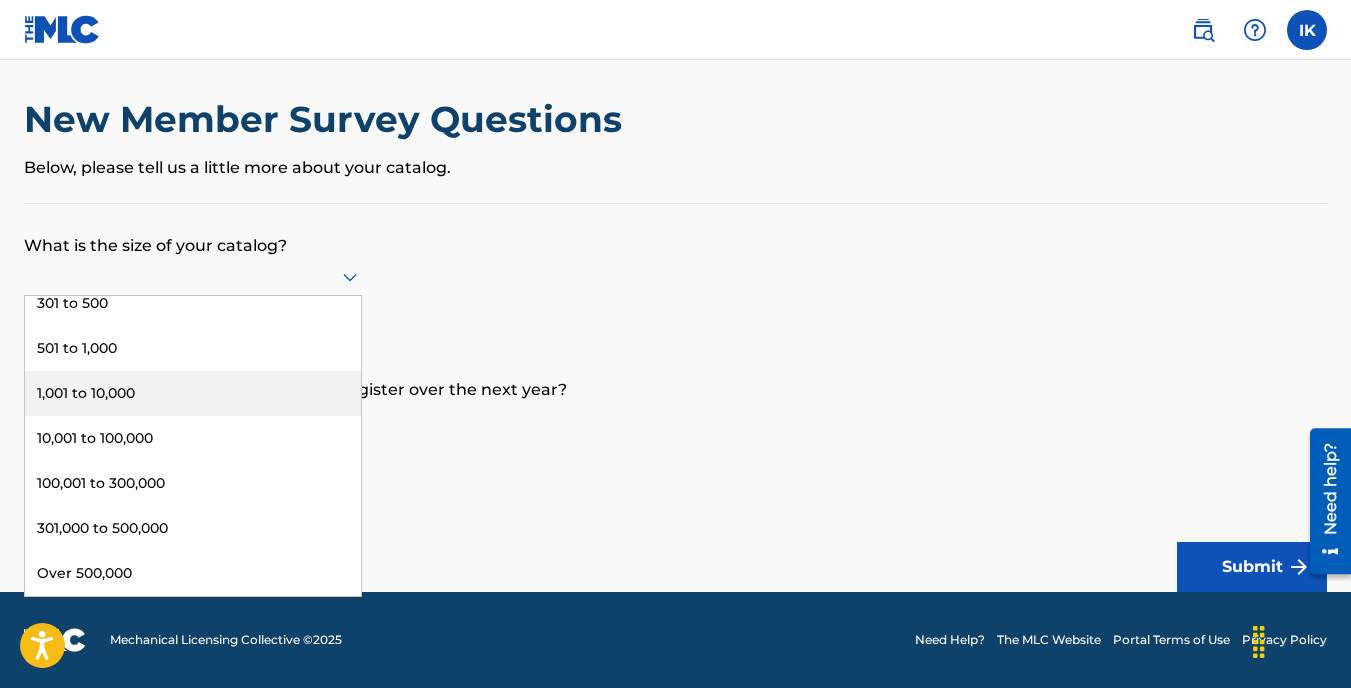 scroll, scrollTop: 0, scrollLeft: 0, axis: both 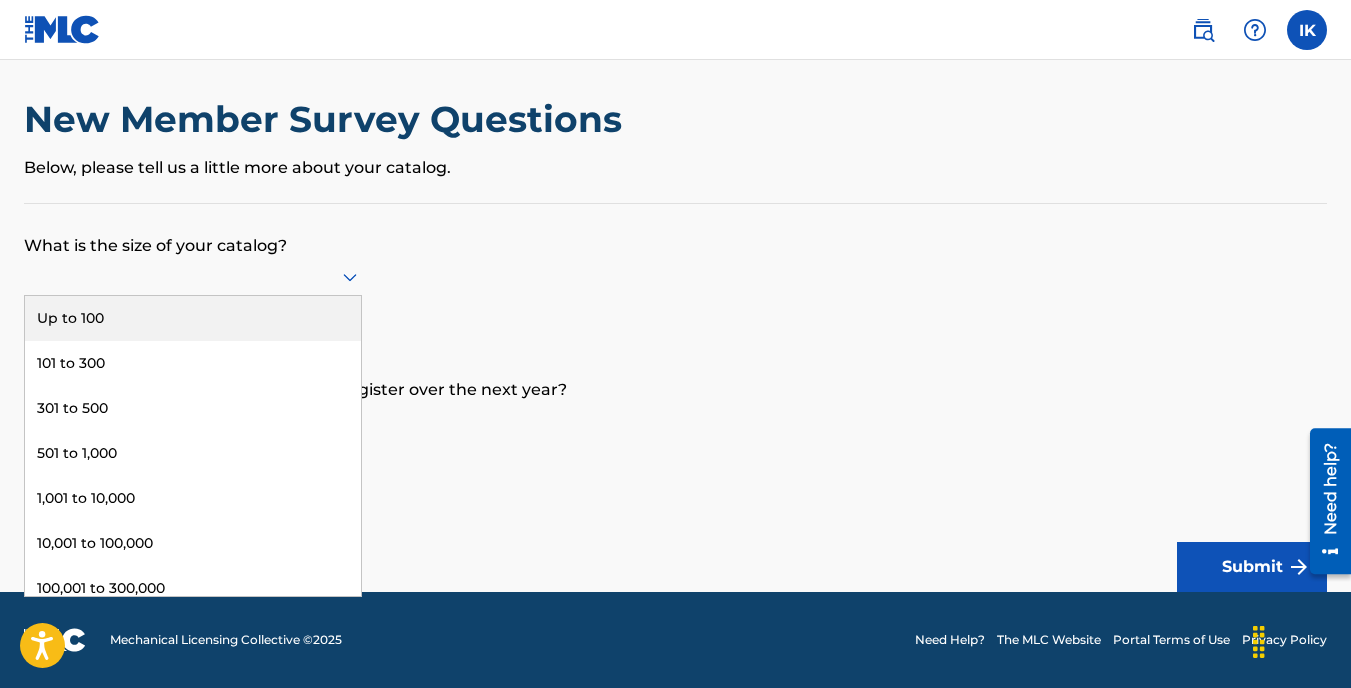 click on "Up to 100" at bounding box center [193, 318] 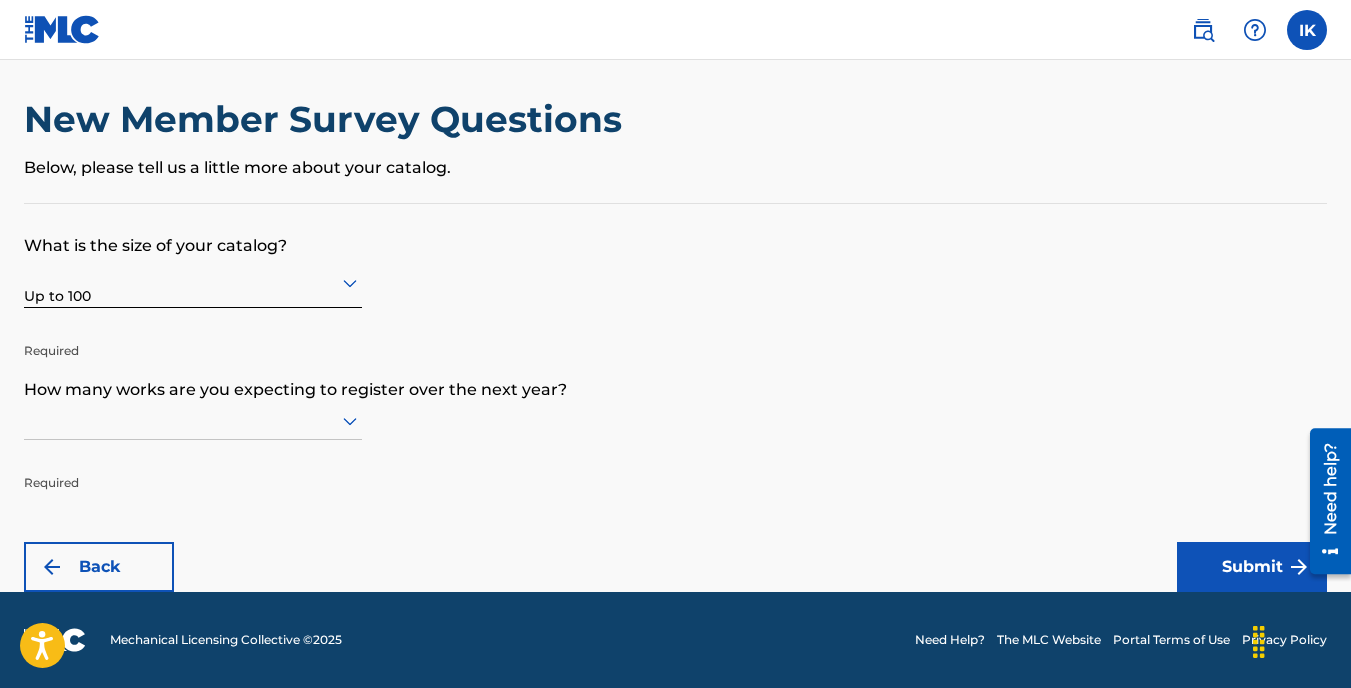 drag, startPoint x: 288, startPoint y: 287, endPoint x: 220, endPoint y: 283, distance: 68.117546 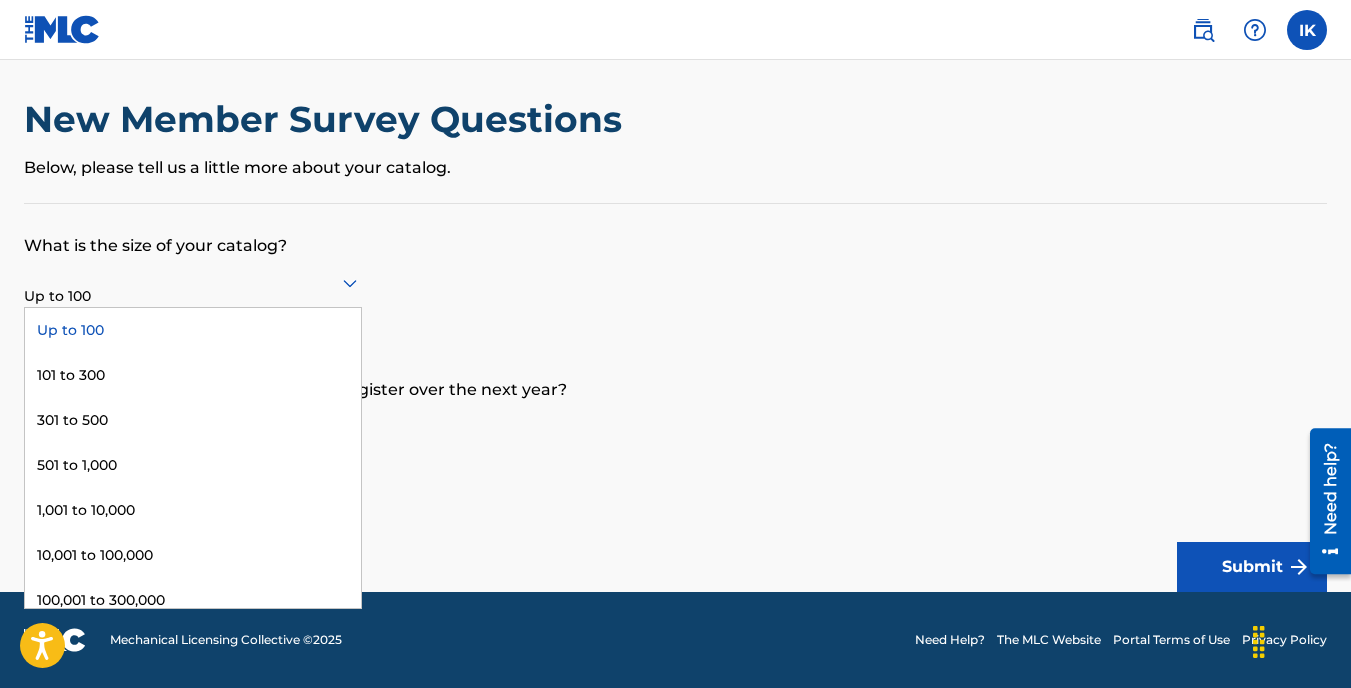 click at bounding box center (193, 282) 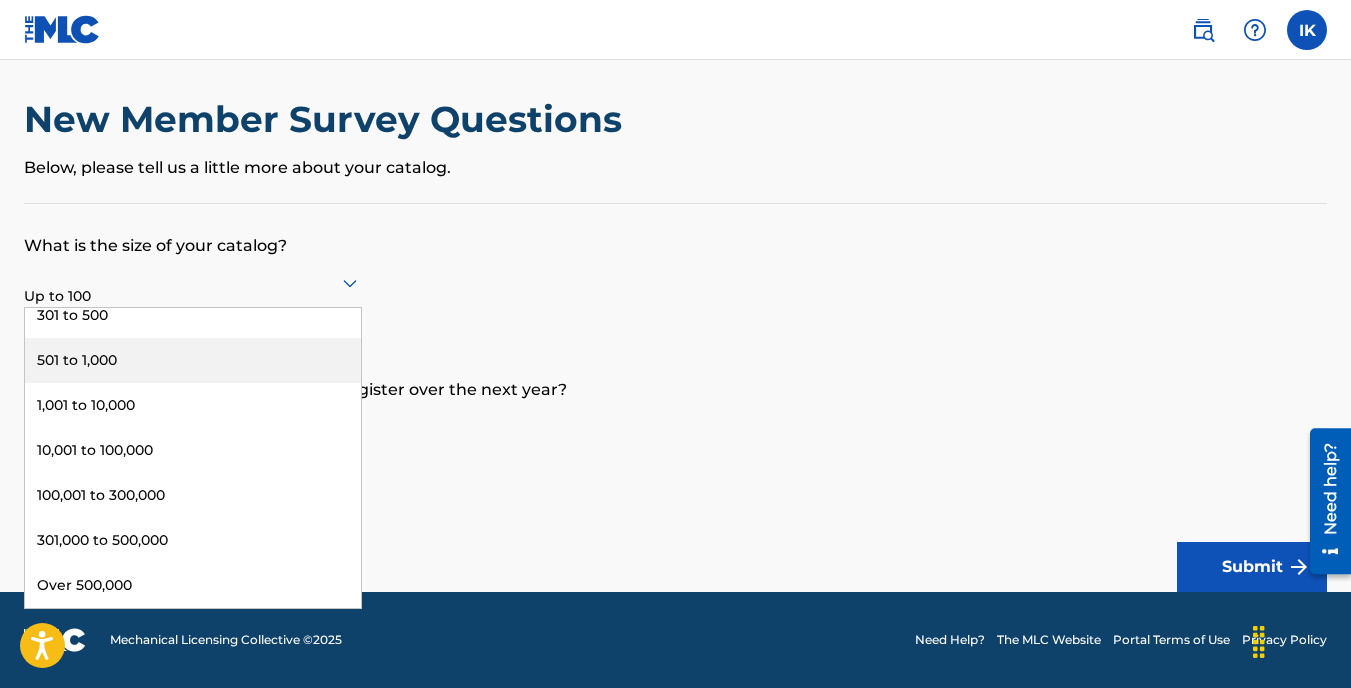 scroll, scrollTop: 0, scrollLeft: 0, axis: both 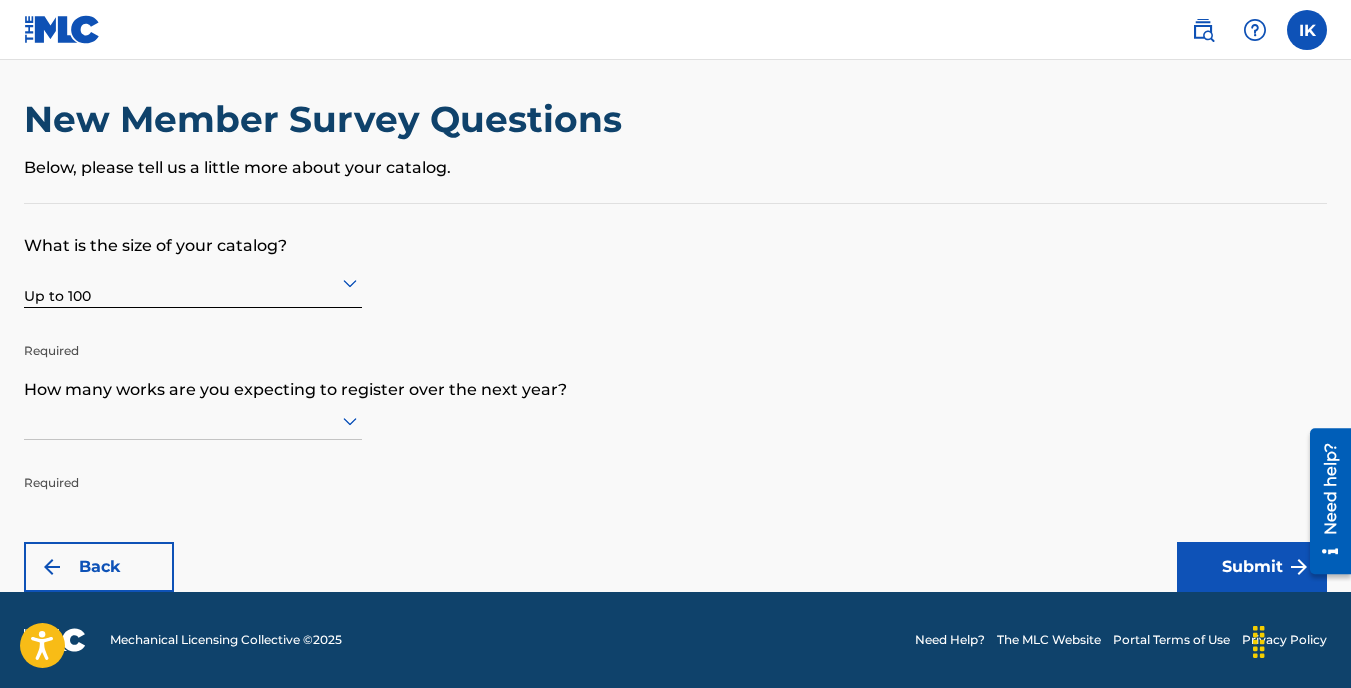 click on "What is the size of your catalog? Up to 100 Required How many works are you expecting to register over the next year? Required Back Submit" at bounding box center (675, 398) 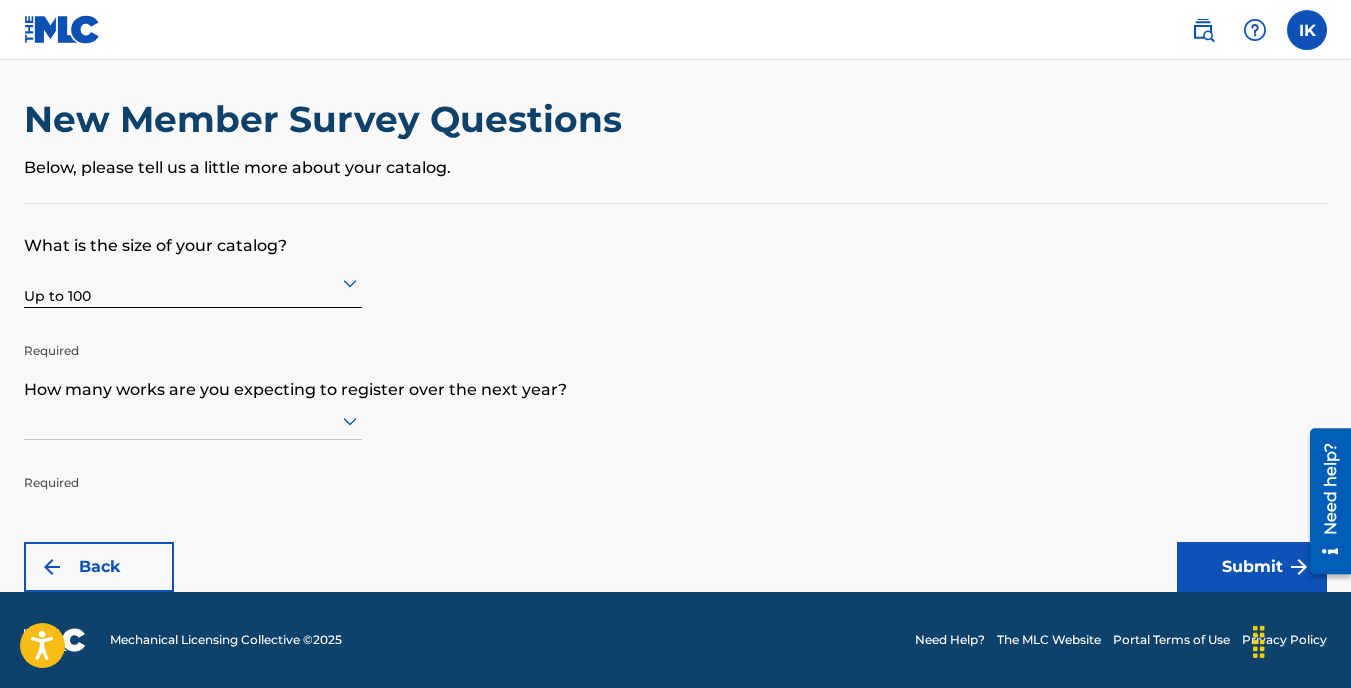 click at bounding box center (193, 420) 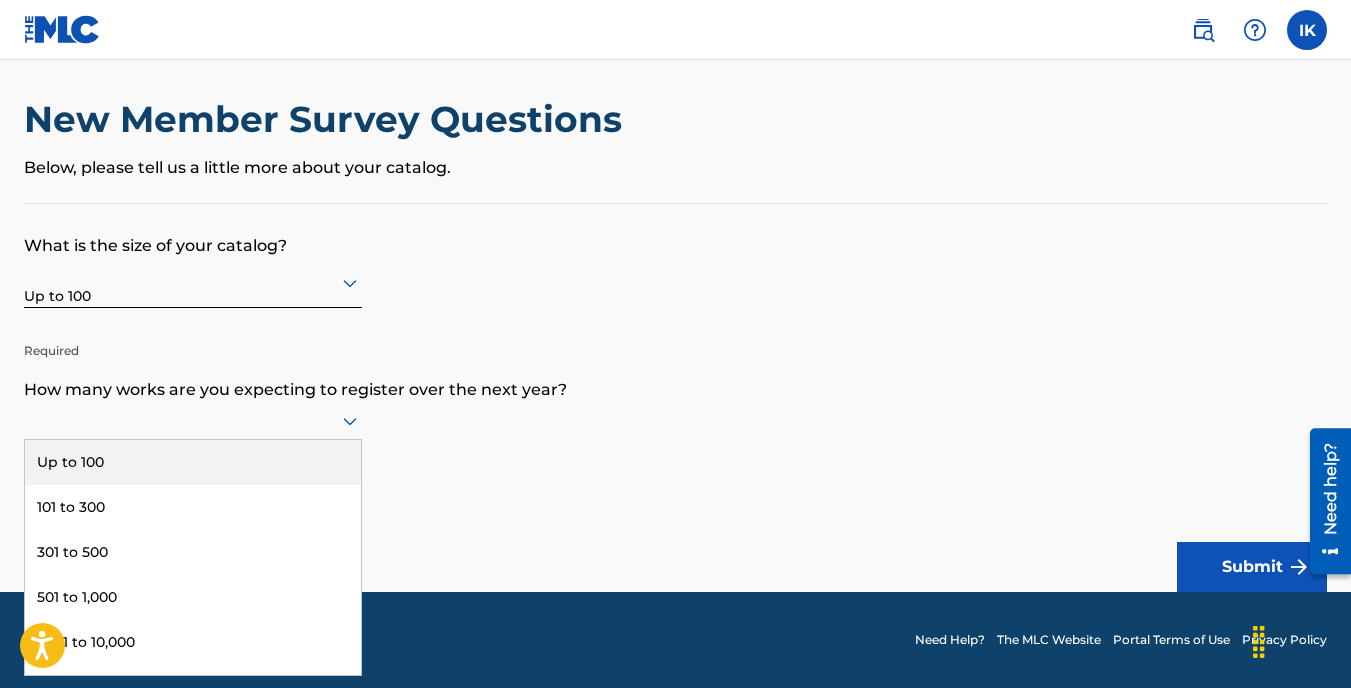 click on "Up to 100" at bounding box center [193, 462] 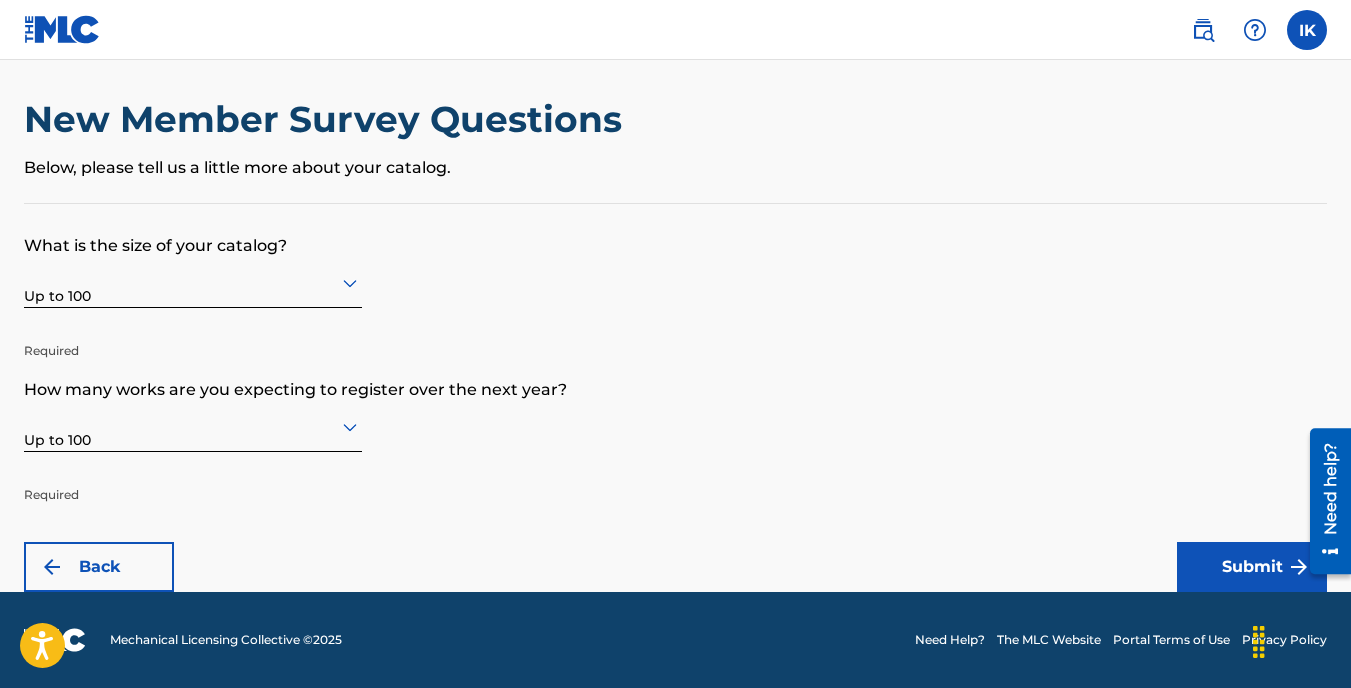 click on "Submit" at bounding box center [1252, 567] 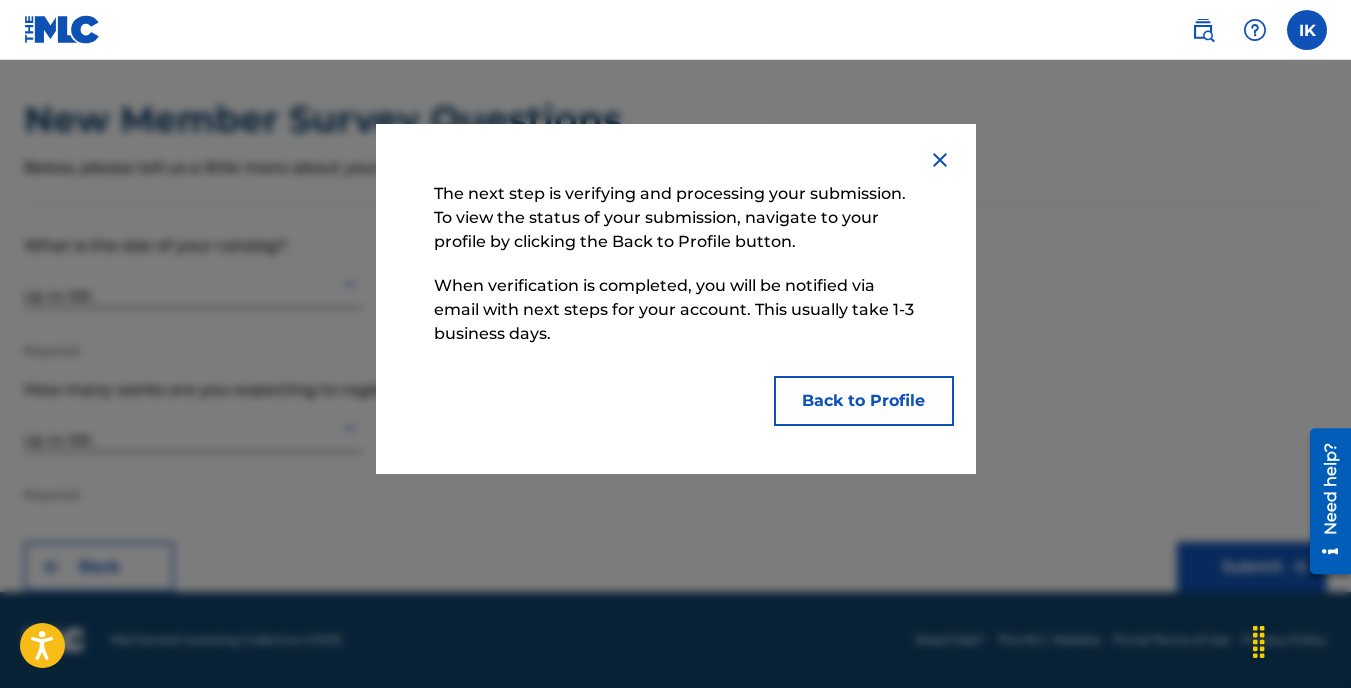 click on "Back to Profile" at bounding box center [864, 401] 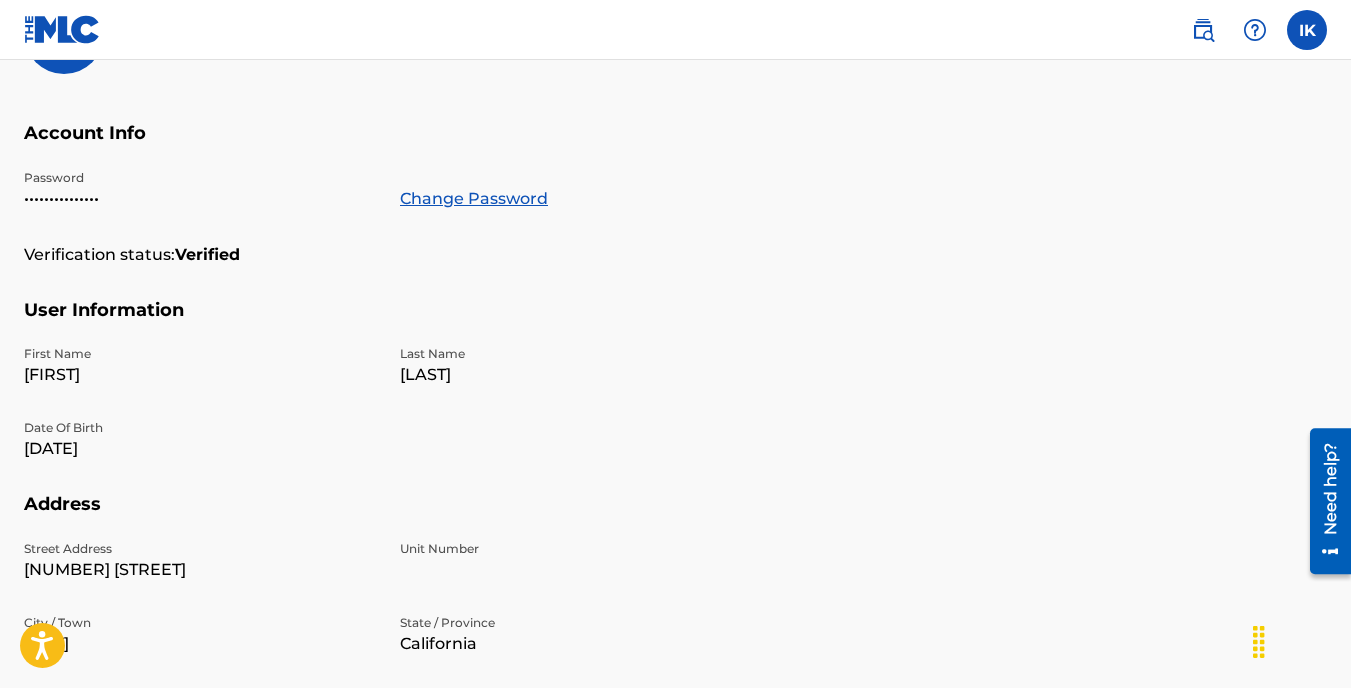 scroll, scrollTop: 0, scrollLeft: 0, axis: both 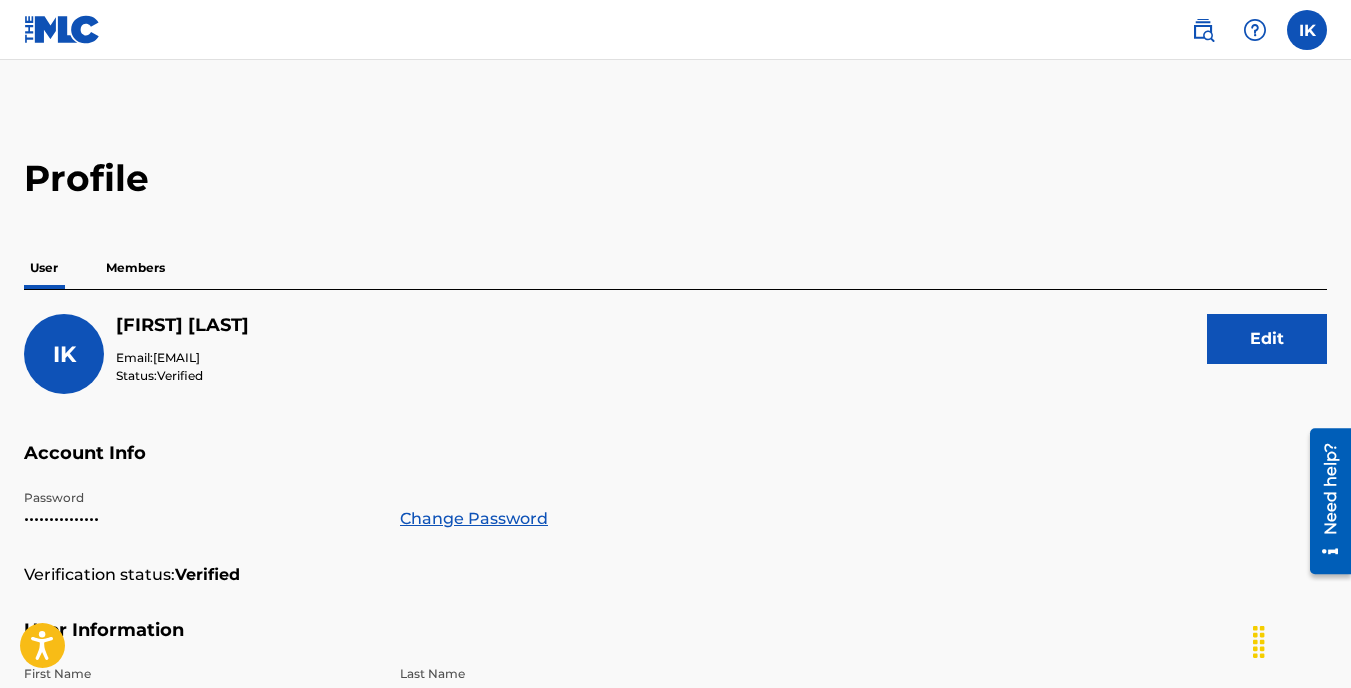 click on "User Members" at bounding box center [675, 268] 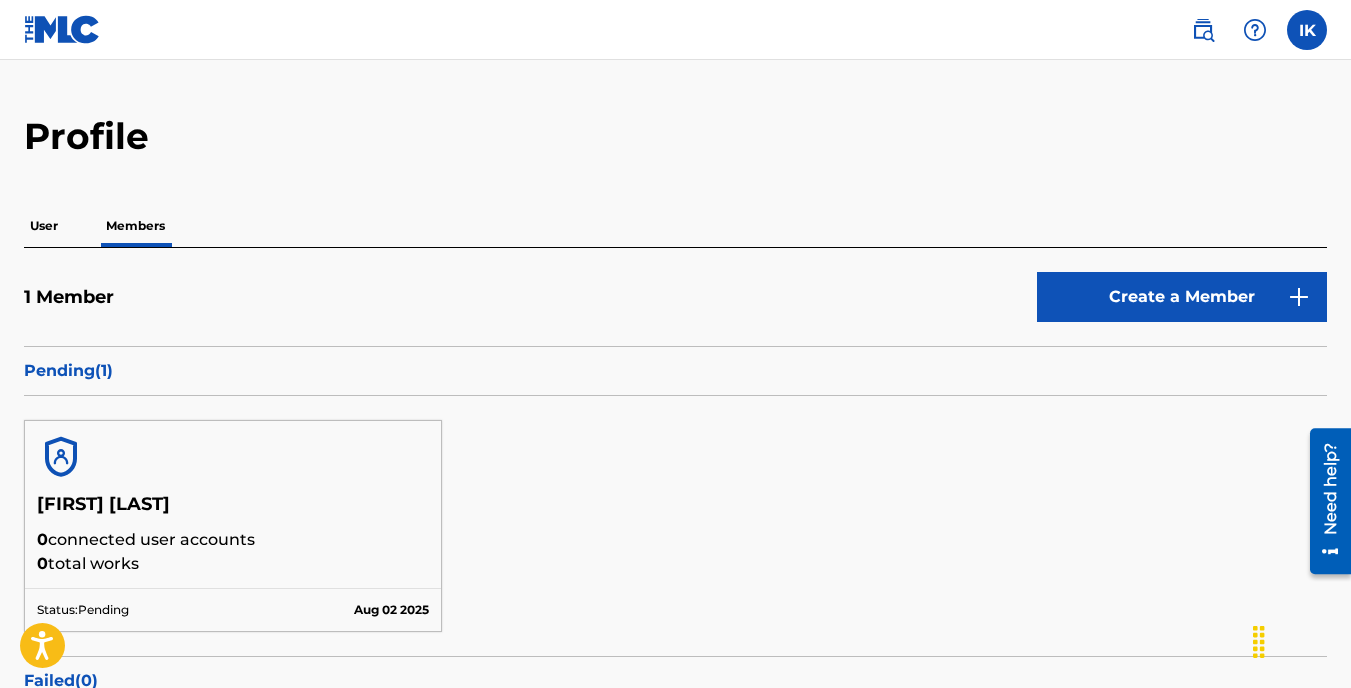 scroll, scrollTop: 0, scrollLeft: 0, axis: both 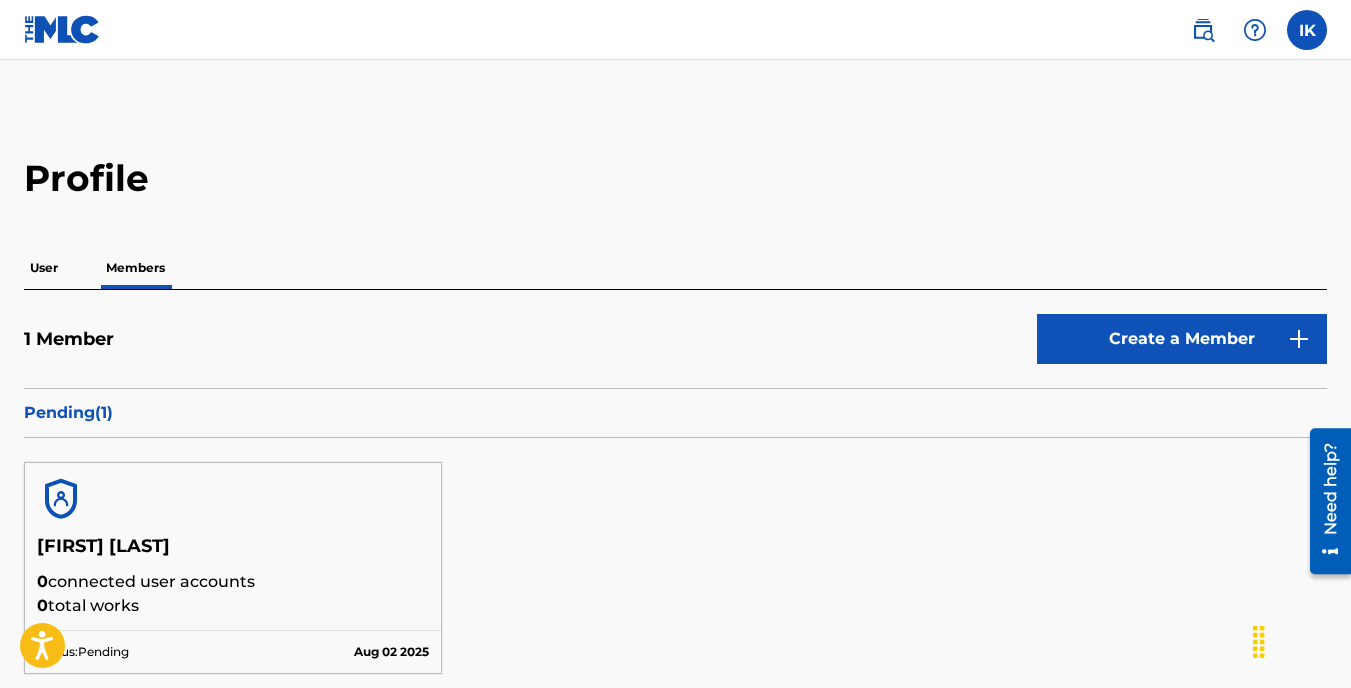 click at bounding box center [1301, 640] 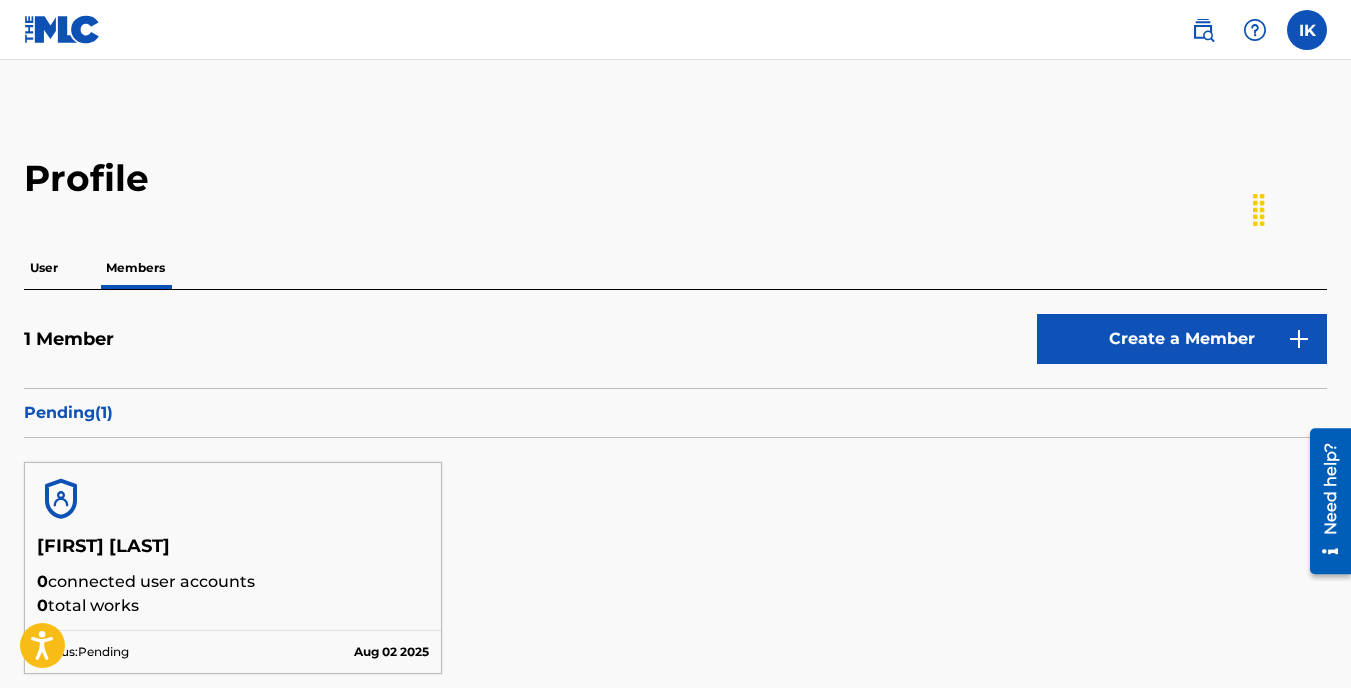 drag, startPoint x: 1256, startPoint y: 641, endPoint x: 1333, endPoint y: 209, distance: 438.80862 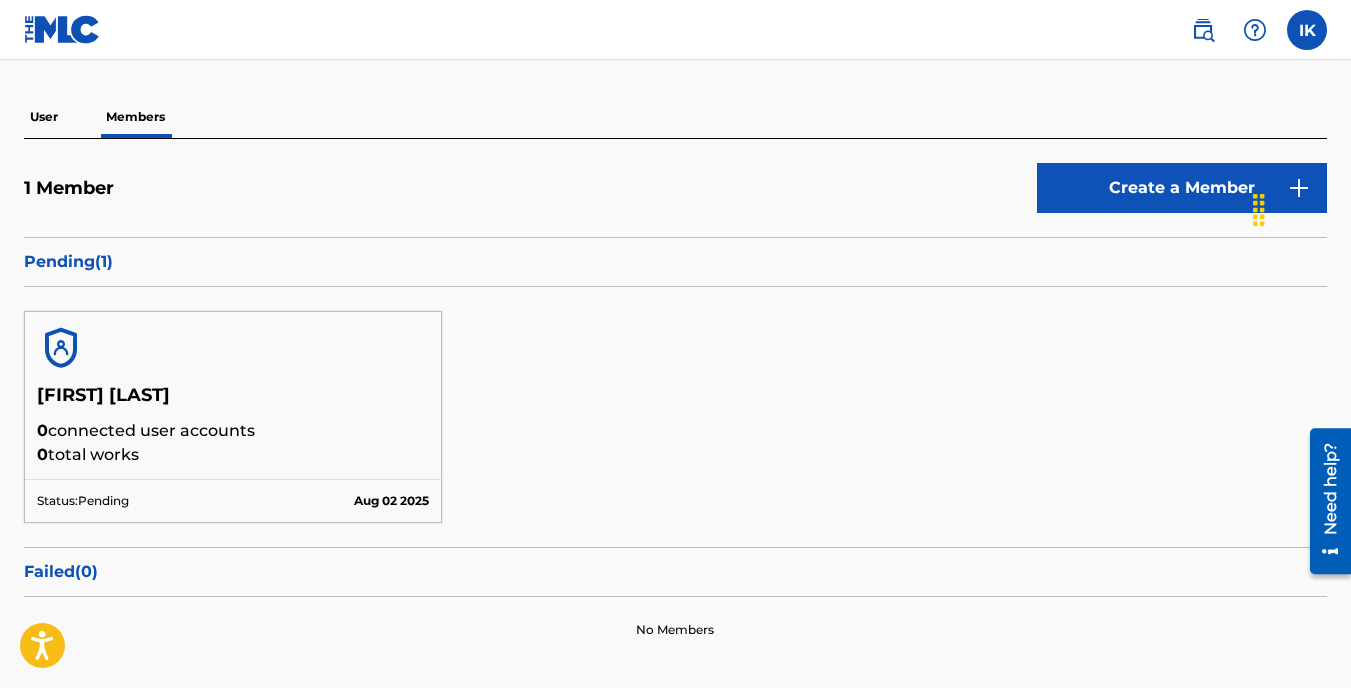 scroll, scrollTop: 0, scrollLeft: 0, axis: both 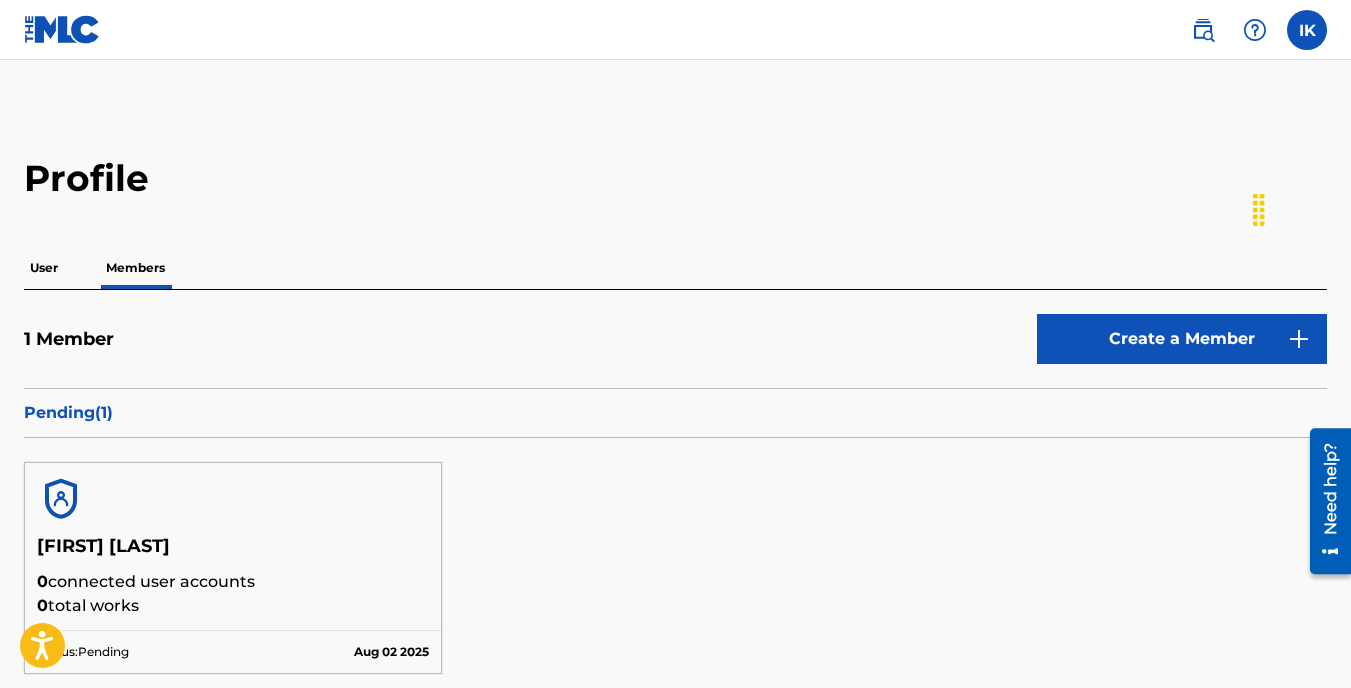 click at bounding box center [62, 29] 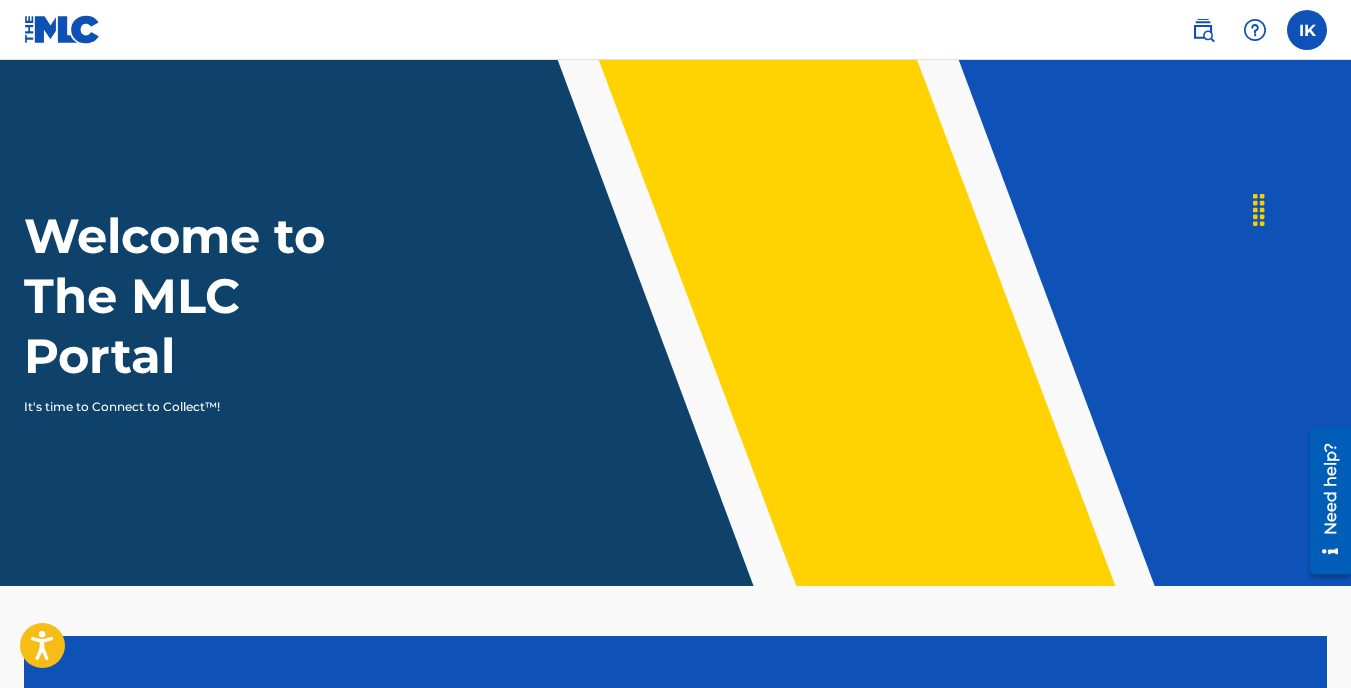 click at bounding box center (1203, 30) 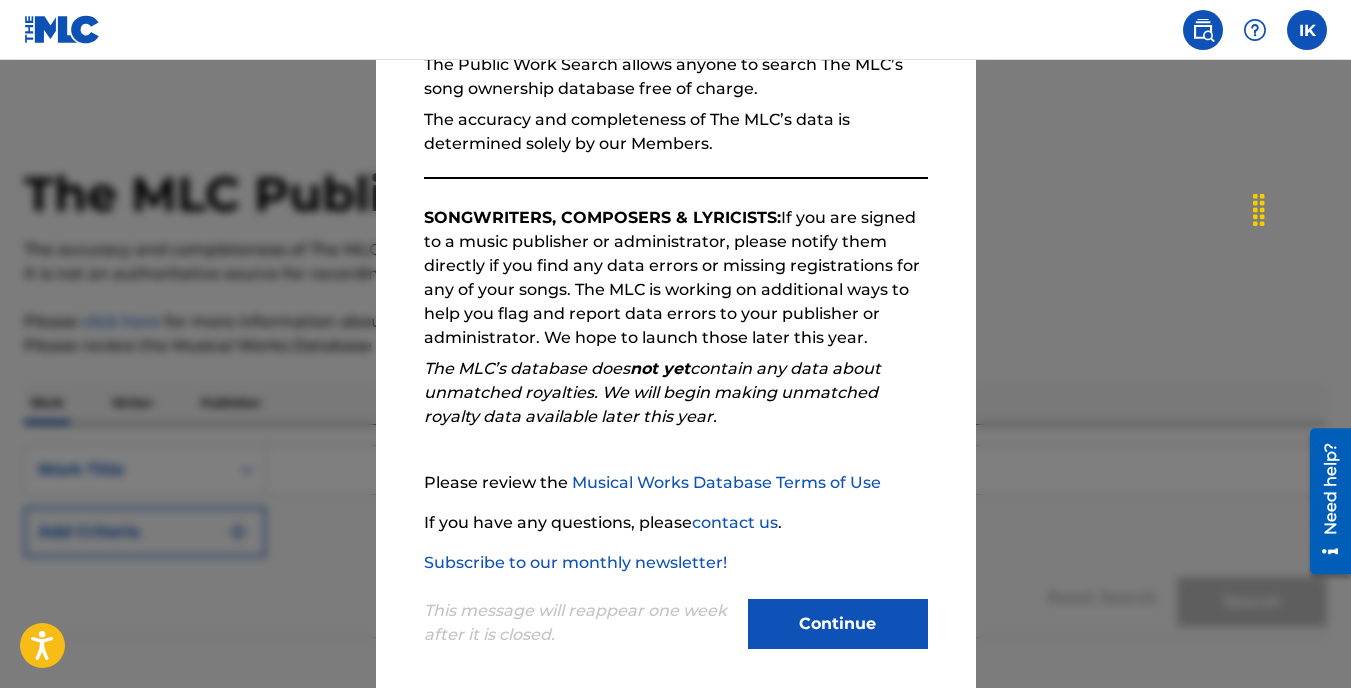 scroll, scrollTop: 227, scrollLeft: 0, axis: vertical 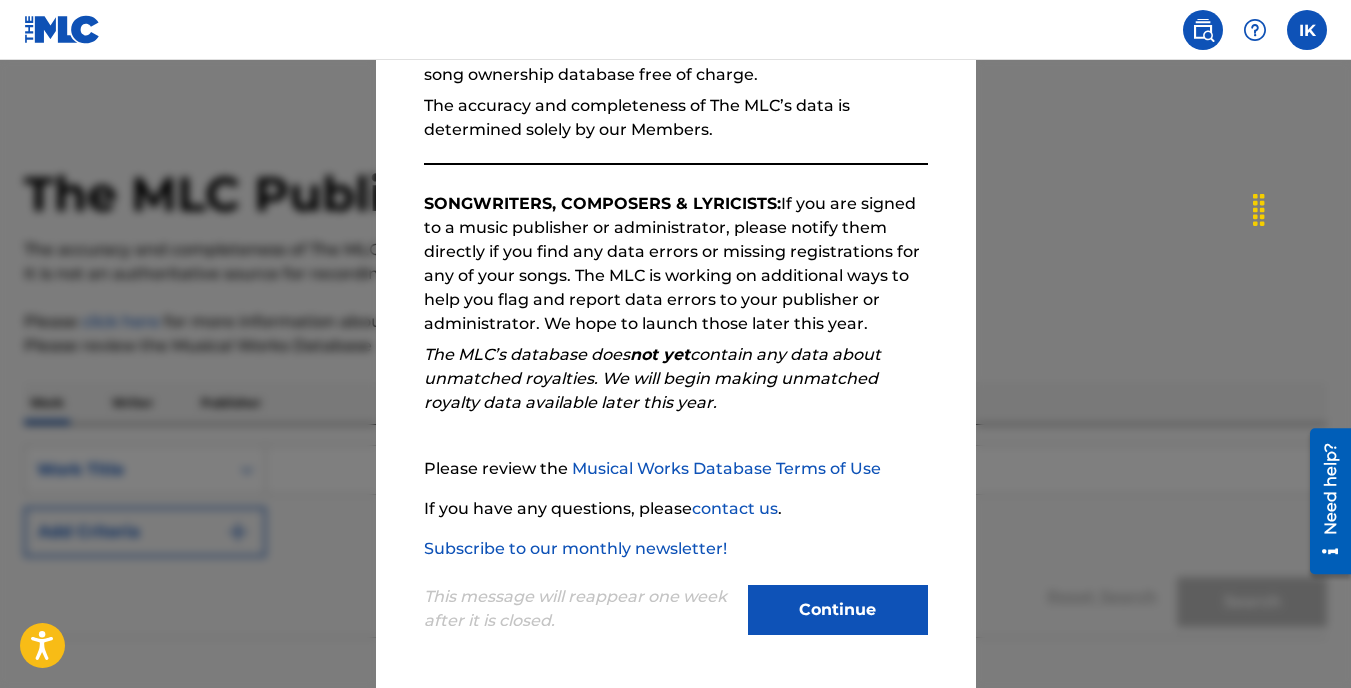 click on "Continue" at bounding box center [838, 610] 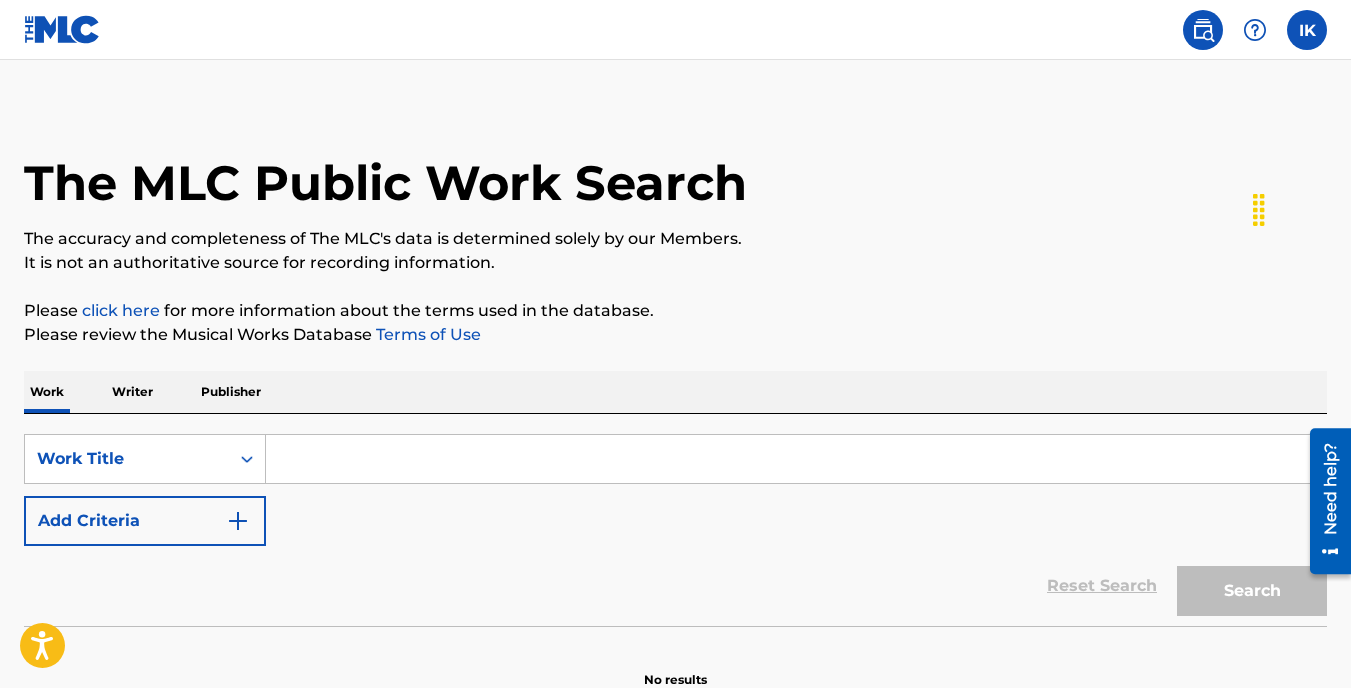 scroll, scrollTop: 0, scrollLeft: 0, axis: both 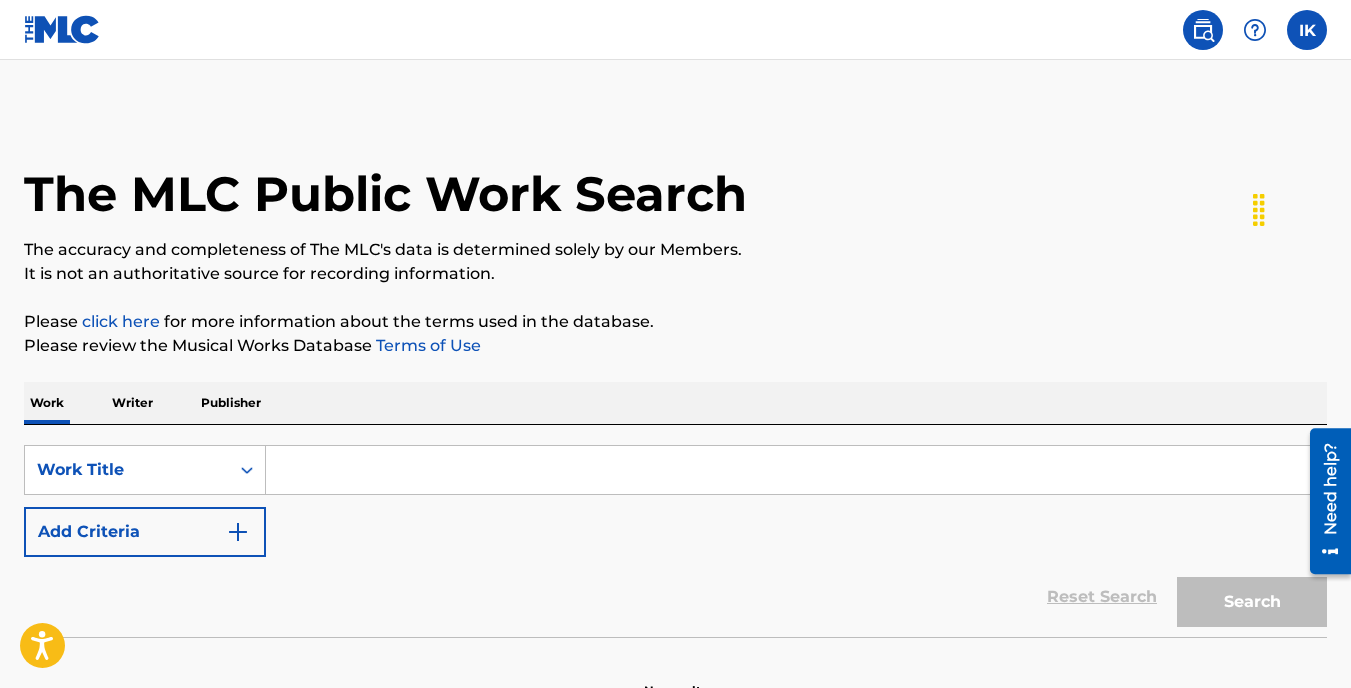 click on "Writer" at bounding box center [132, 403] 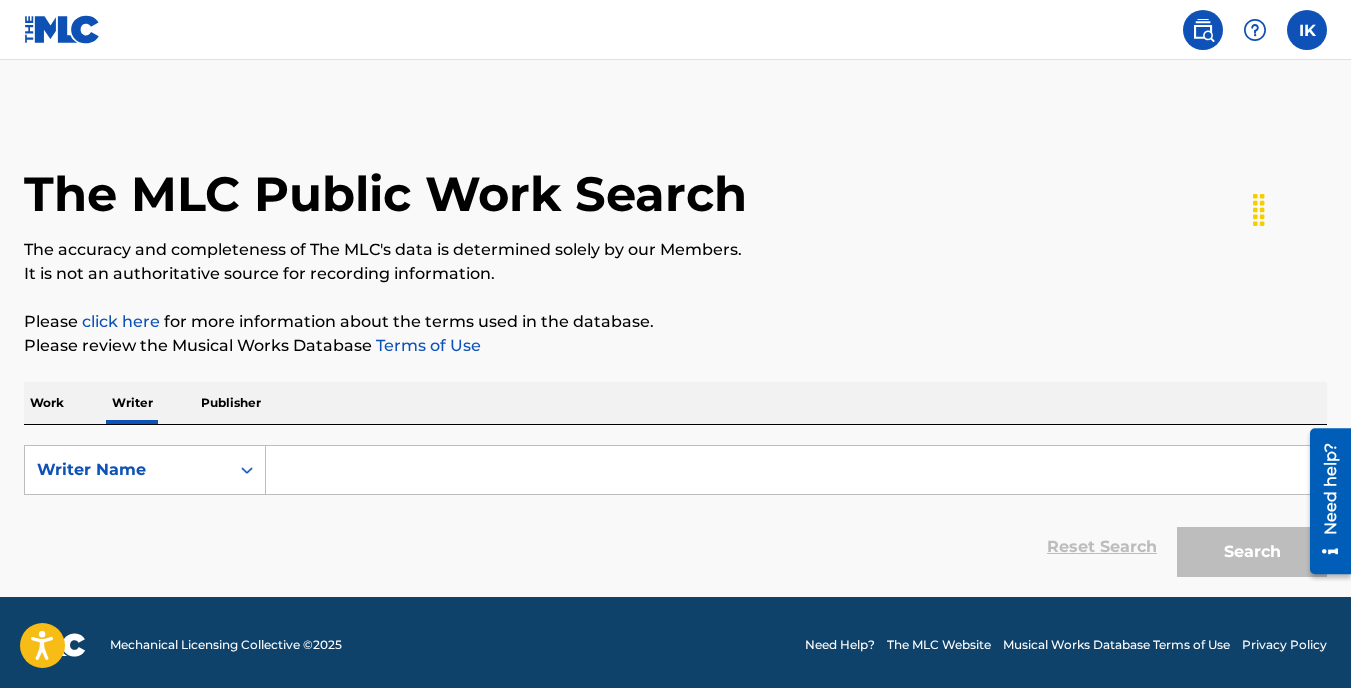 click on "The MLC Public Work Search The accuracy and completeness of The MLC's data is determined solely by our Members. It is not an authoritative source for recording information. Please   click here   for more information about the terms used in the database. Please review the Musical Works Database   Terms of Use Work Writer Publisher SearchWithCriteria[UUID] Writer Name Reset Search Search" at bounding box center (675, 348) 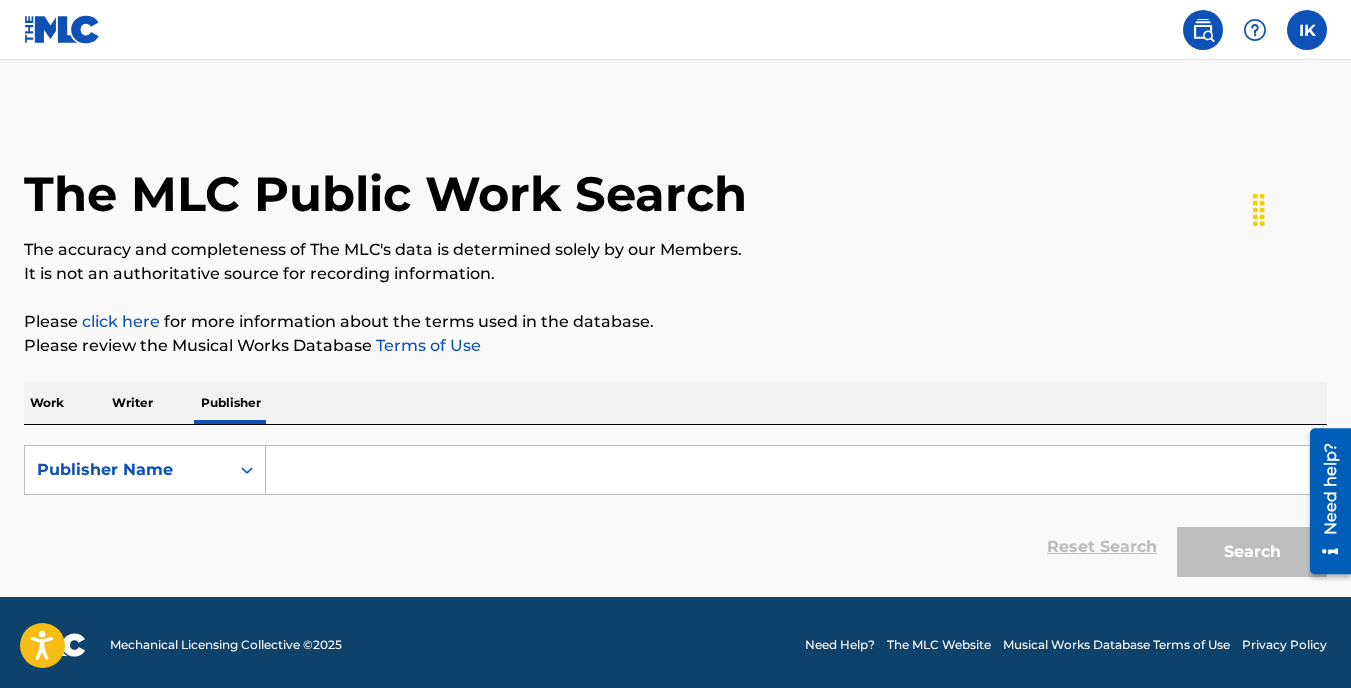 click at bounding box center (1255, 30) 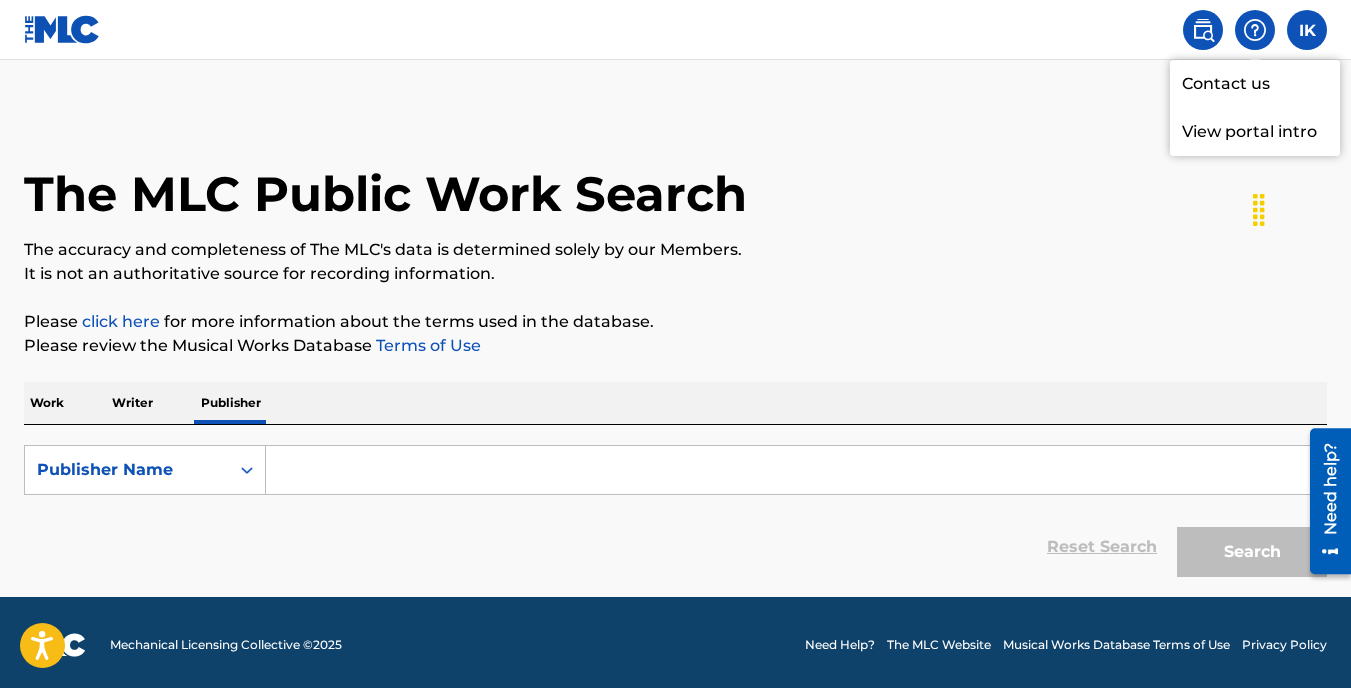 click at bounding box center (1255, 30) 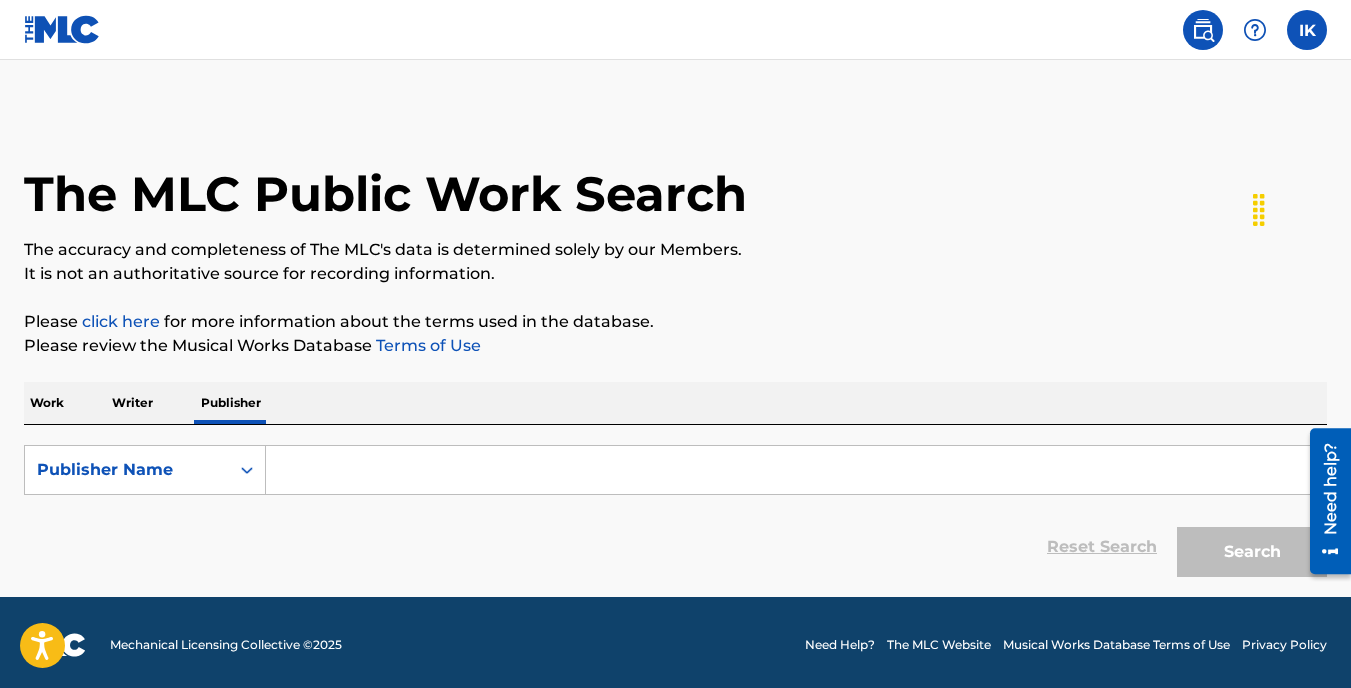 click at bounding box center [1307, 30] 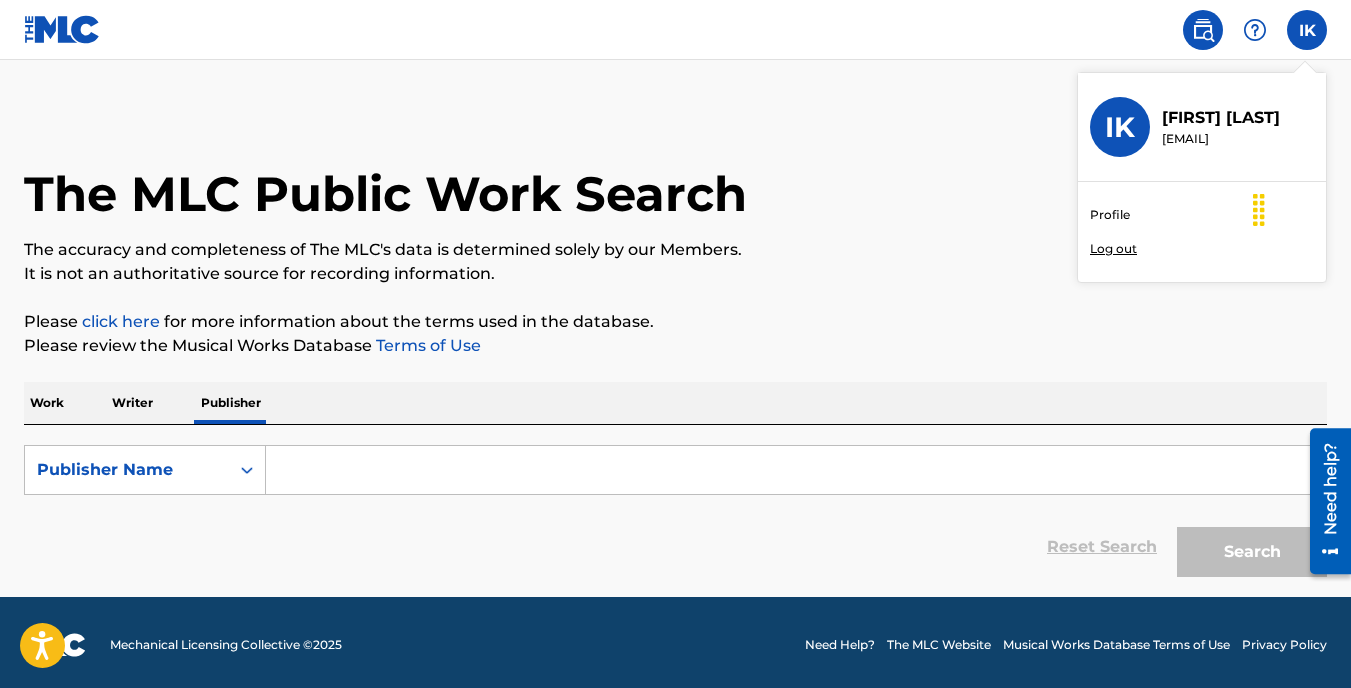 click on "Profile" at bounding box center (1110, 215) 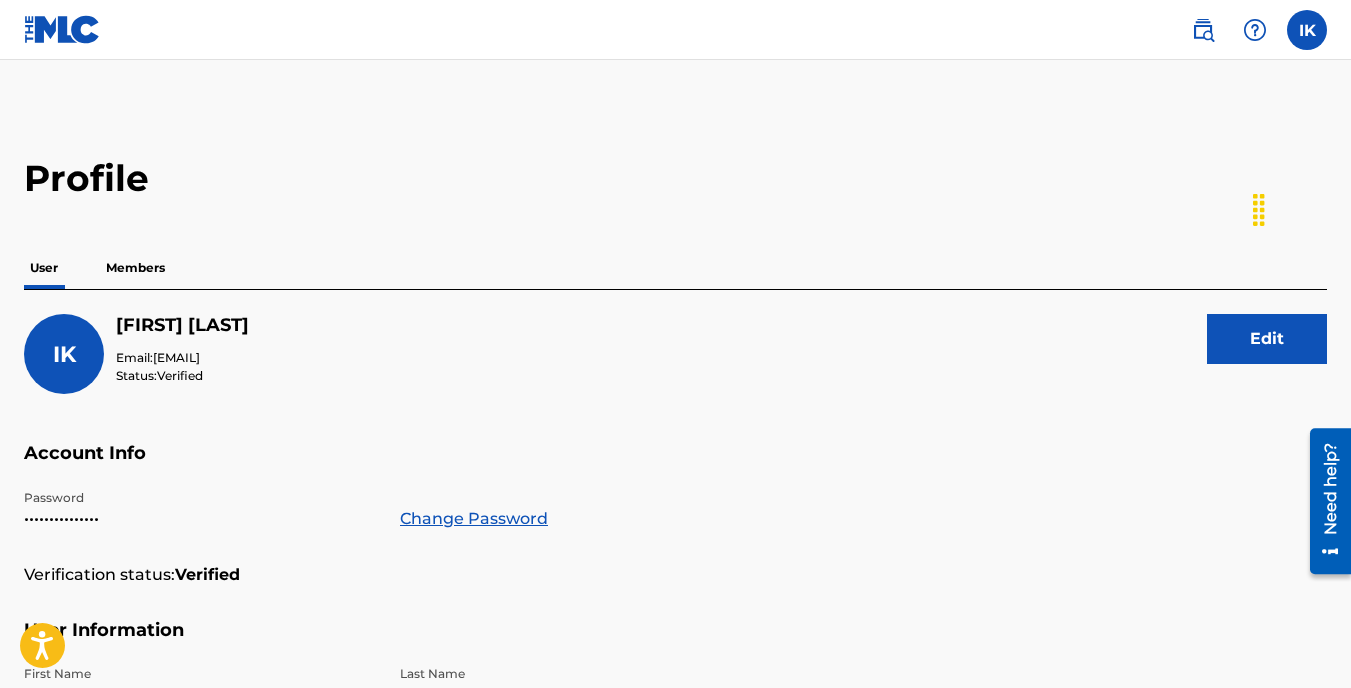 click on "Members" at bounding box center [135, 268] 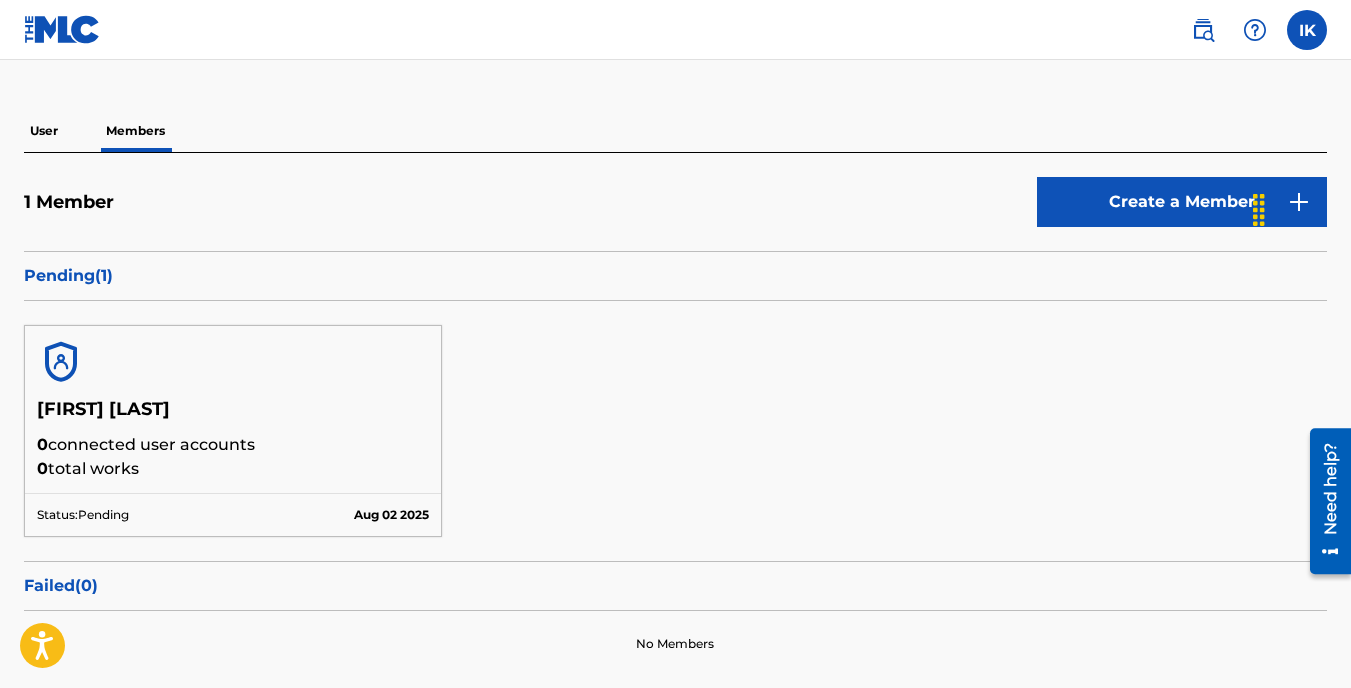 scroll, scrollTop: 0, scrollLeft: 0, axis: both 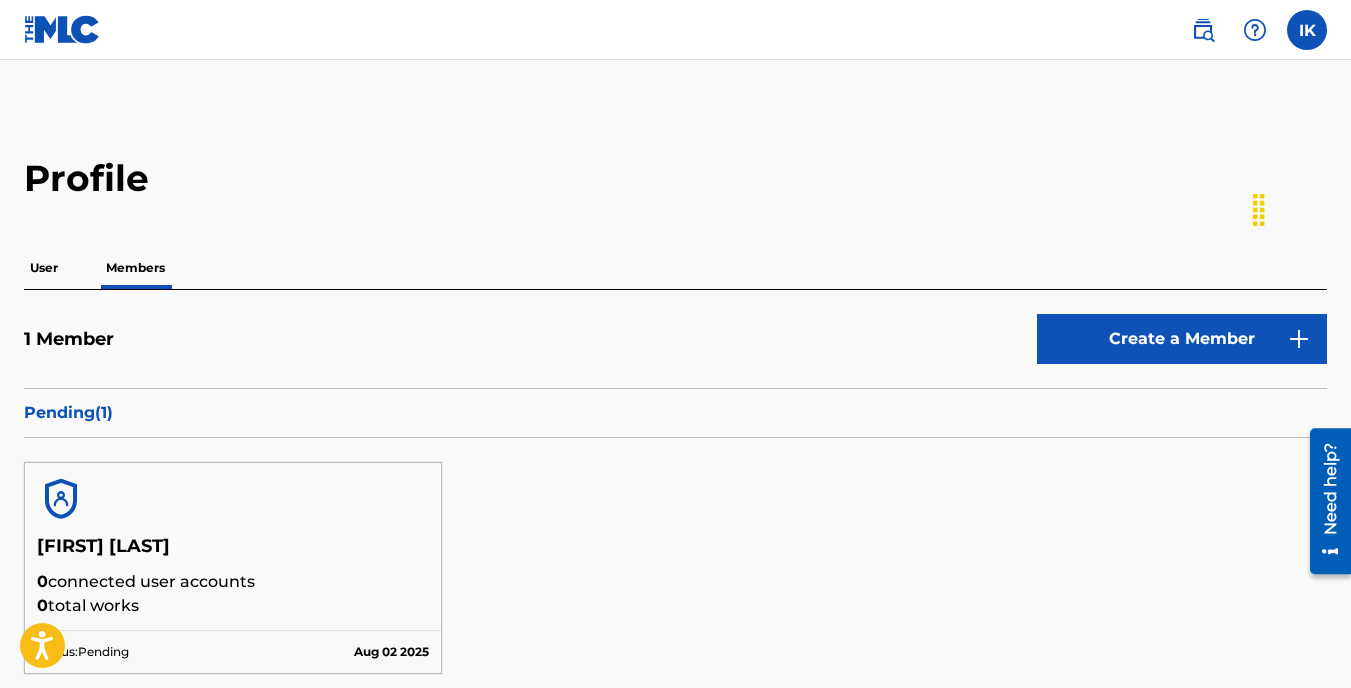 click on "User" at bounding box center (44, 268) 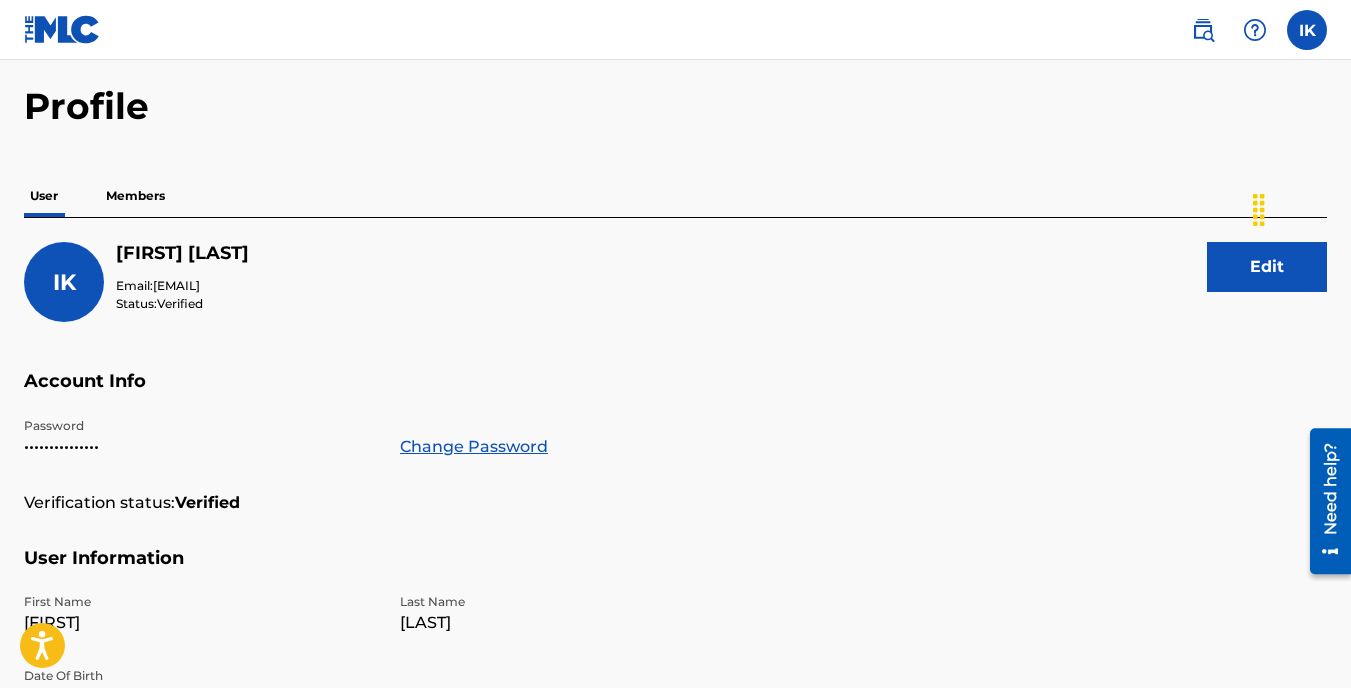 scroll, scrollTop: 0, scrollLeft: 0, axis: both 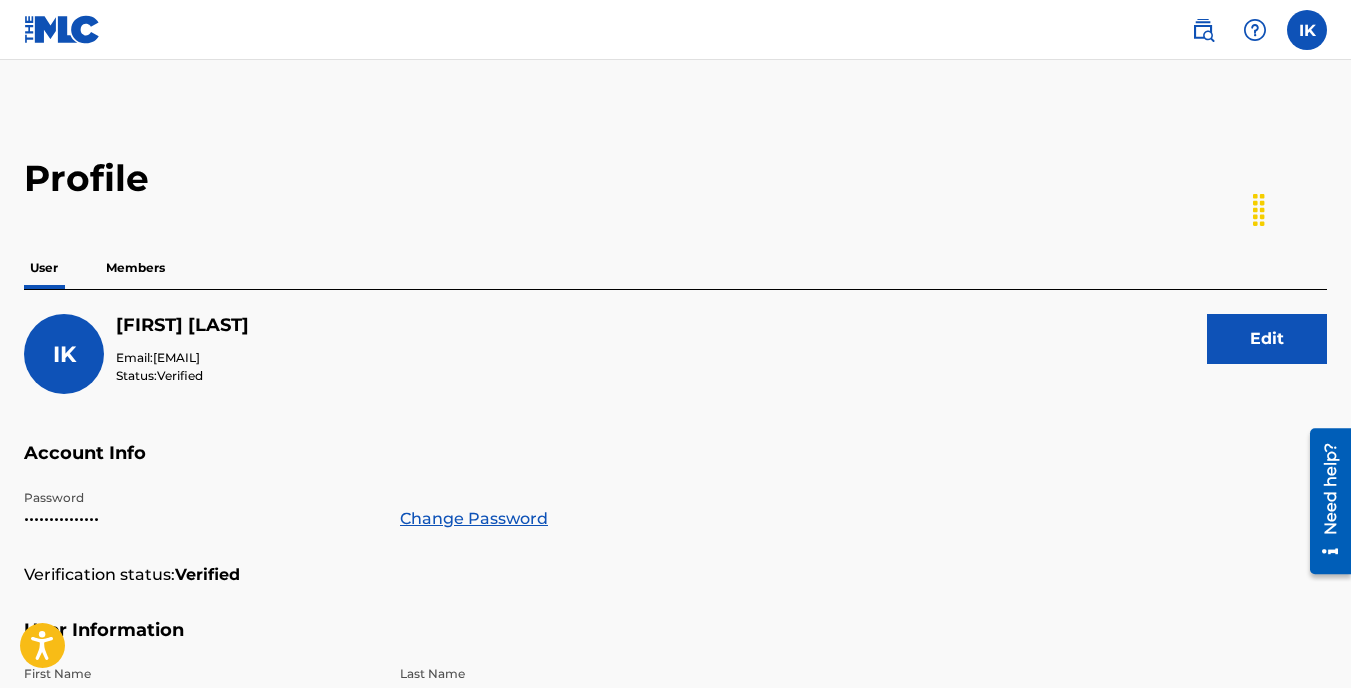 click on "Members" at bounding box center (135, 268) 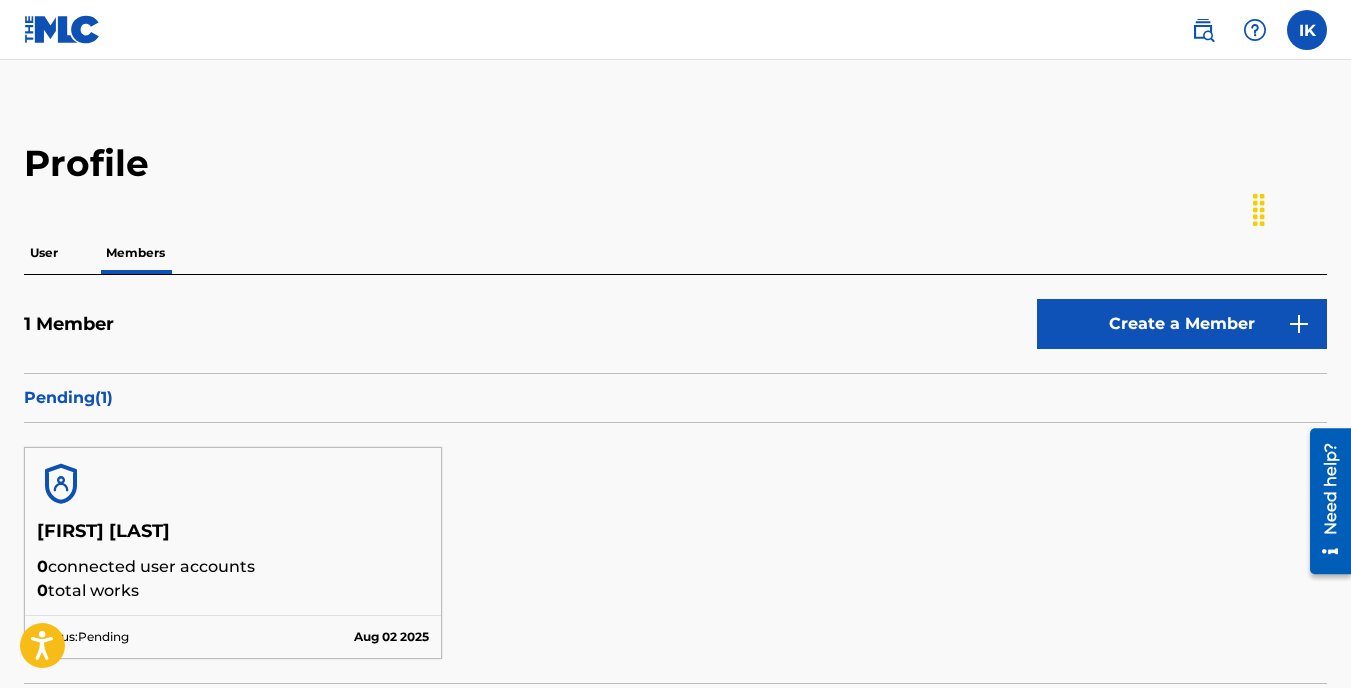 scroll, scrollTop: 0, scrollLeft: 0, axis: both 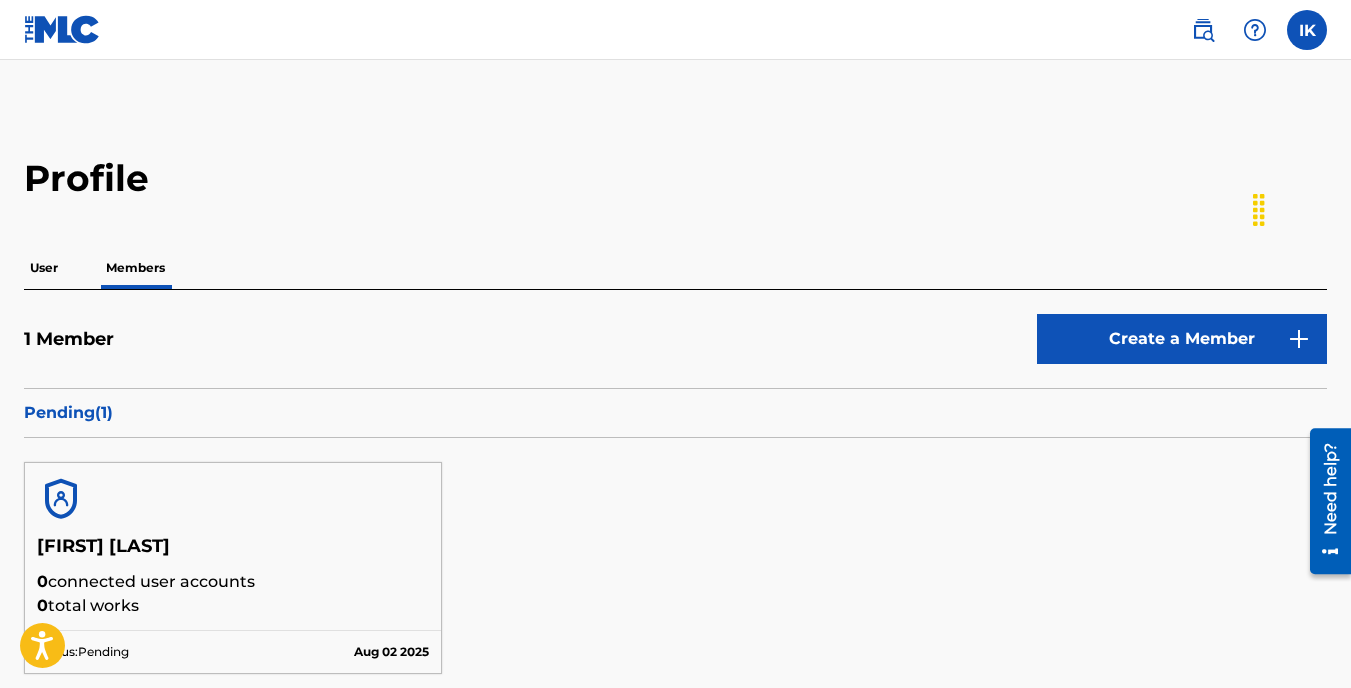 click on "Create a Member" at bounding box center [1182, 339] 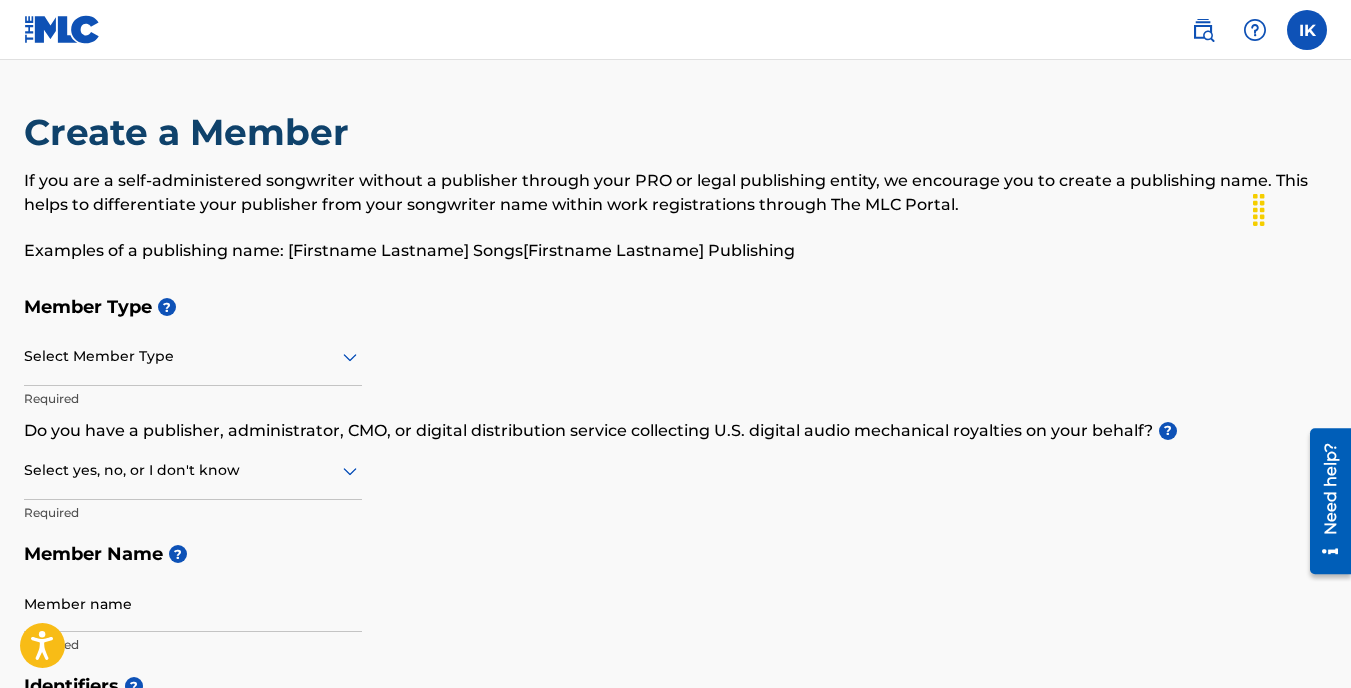 click at bounding box center (193, 356) 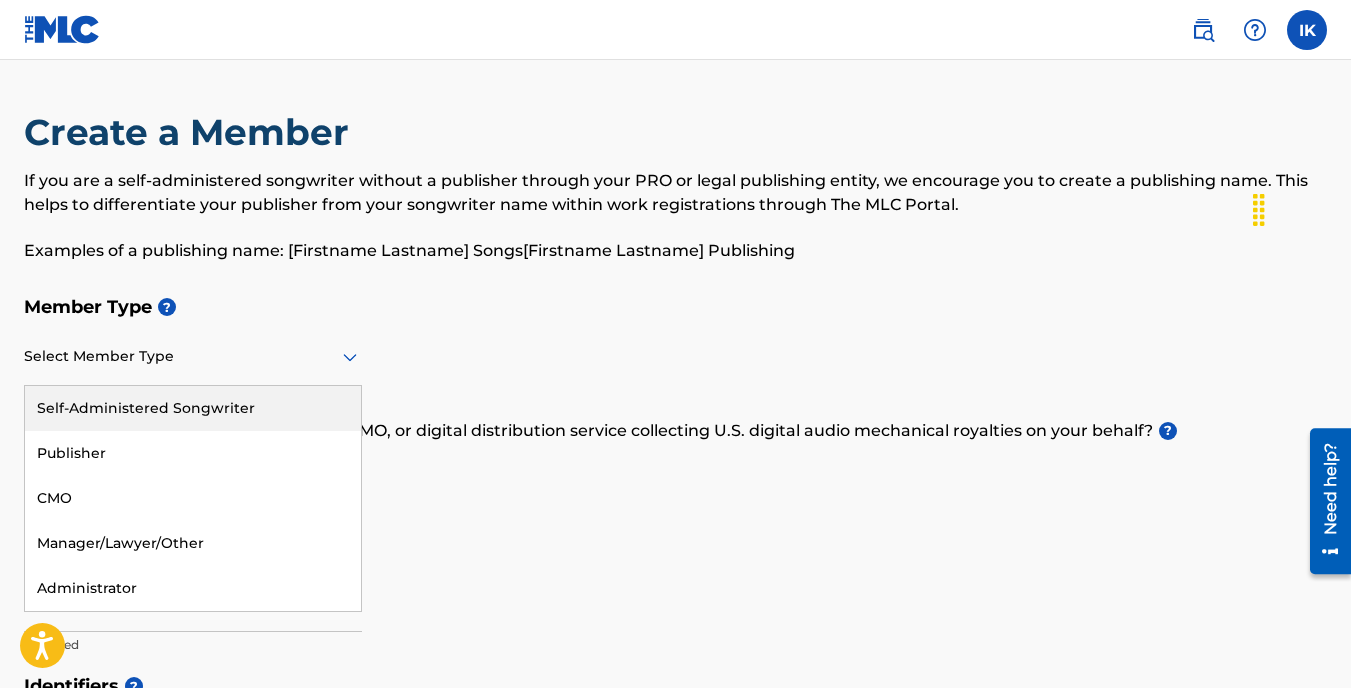 click on "Create a Member If you are a self-administered songwriter without a publisher through your PRO or legal publishing entity, we encourage you to create a publishing name. This helps to differentiate your publisher from your songwriter name within work registrations through The MLC Portal. Examples of a publishing name: [Firstname Lastname] Songs[Firstname Lastname] Publishing Member Type ? 5 results available. Use Up and Down to choose options, press Enter to select the currently focused option, press Escape to exit the menu, press Tab to select the option and exit the menu. Select Member Type Self-Administered Songwriter Publisher CMO Manager/Lawyer/Other Administrator Required Do you have a publisher, administrator, CMO, or digital distribution service collecting U.S. digital audio mechanical royalties on your behalf? ? Select yes, no, or I don't know Required Member Name ? Member name Required Identifiers ? Publisher Account Number ? Optional IPI Number ? Optional ISNI Optional Member Address ? Required Area" at bounding box center [675, 958] 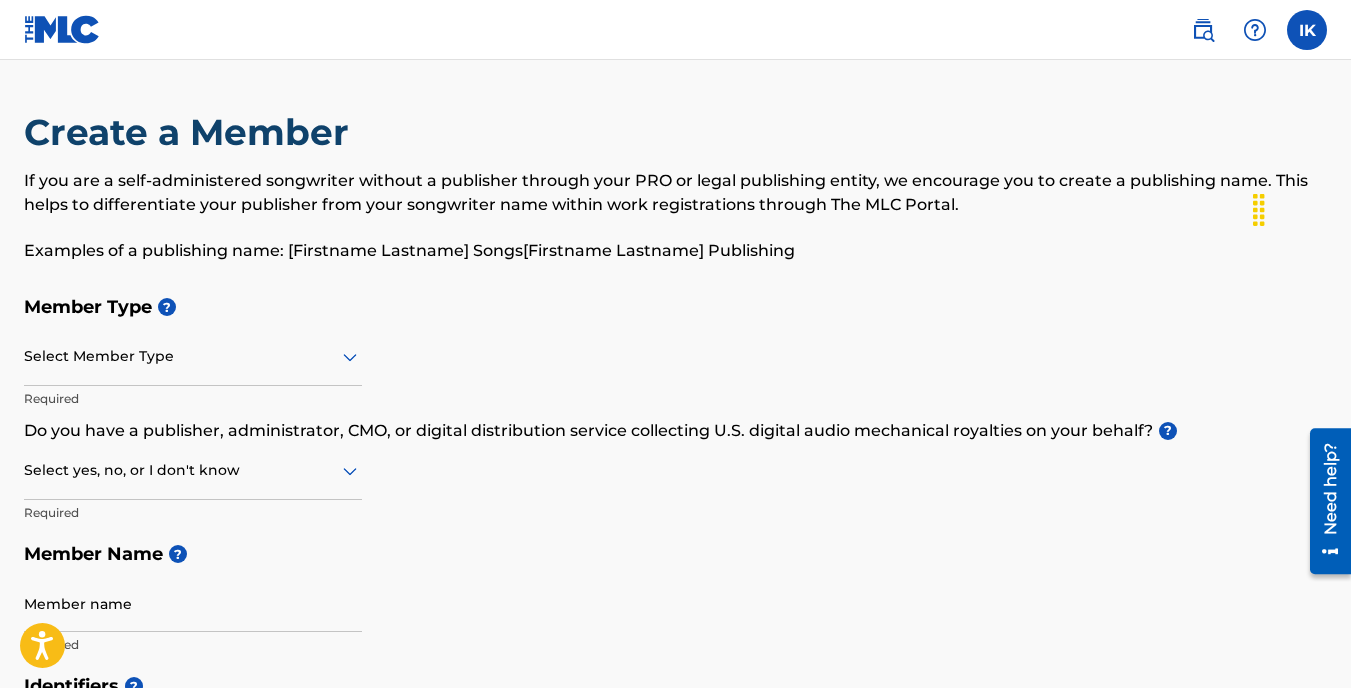 click on "IK IK [FIRST]   [LAST] [EMAIL] Profile Log out" at bounding box center (675, 30) 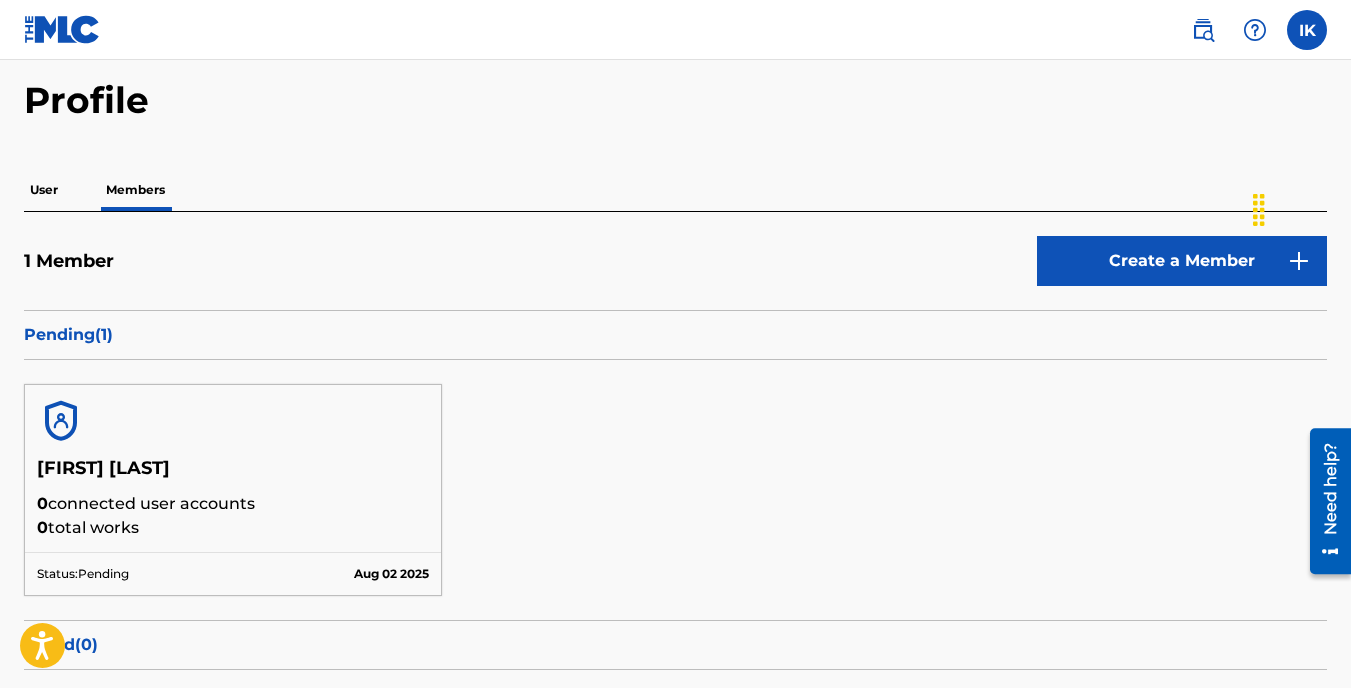scroll, scrollTop: 0, scrollLeft: 0, axis: both 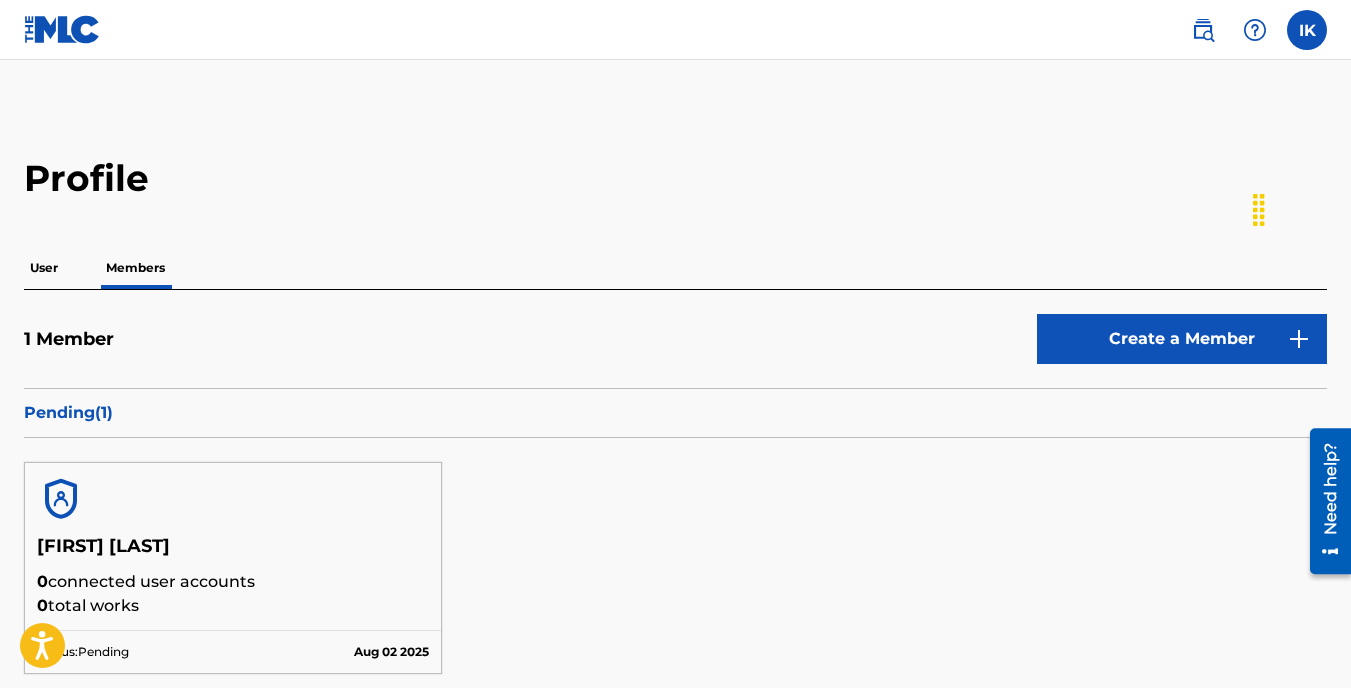 click on "Need help?" at bounding box center [1330, 489] 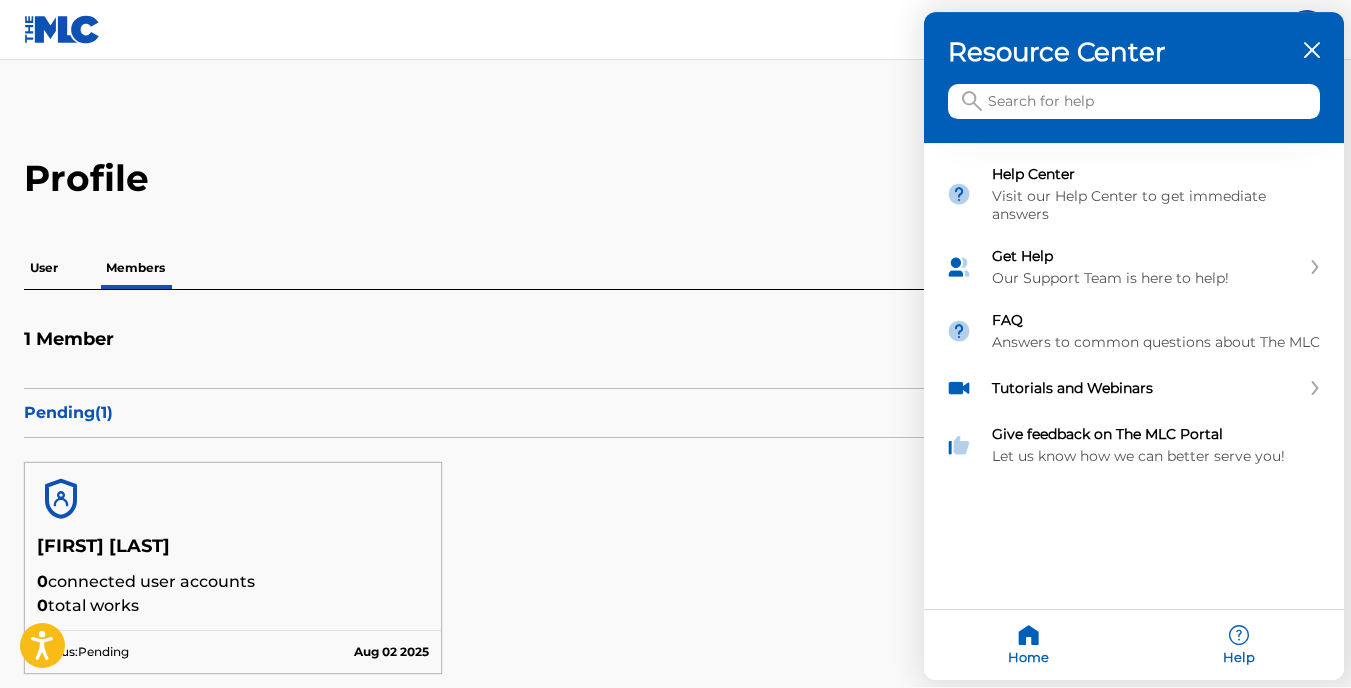 click at bounding box center [675, 344] 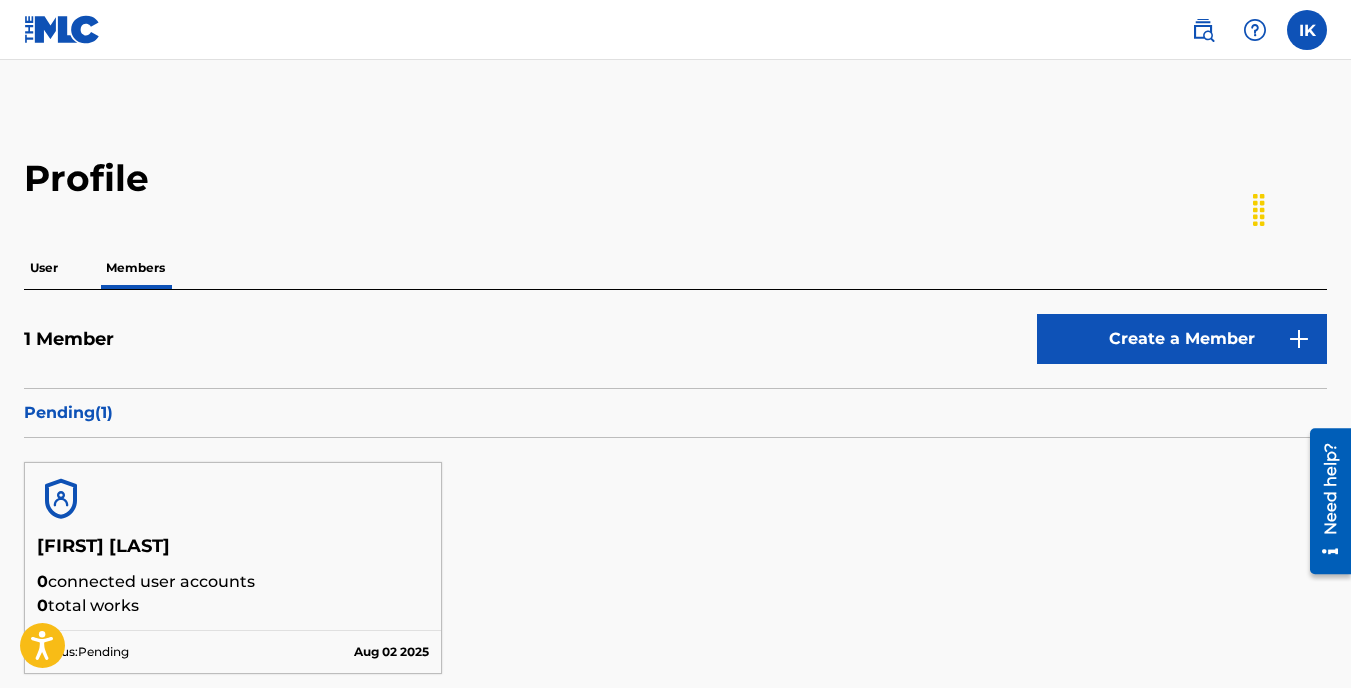click on "User" at bounding box center [44, 268] 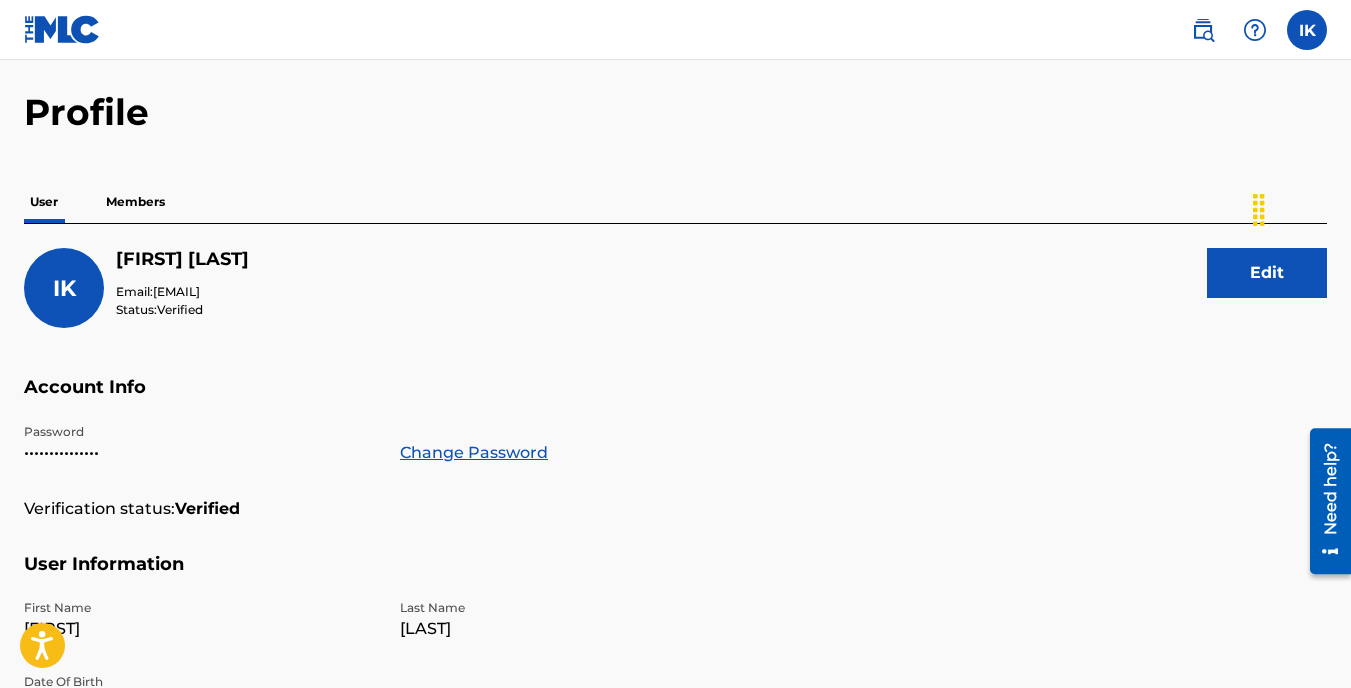 scroll, scrollTop: 0, scrollLeft: 0, axis: both 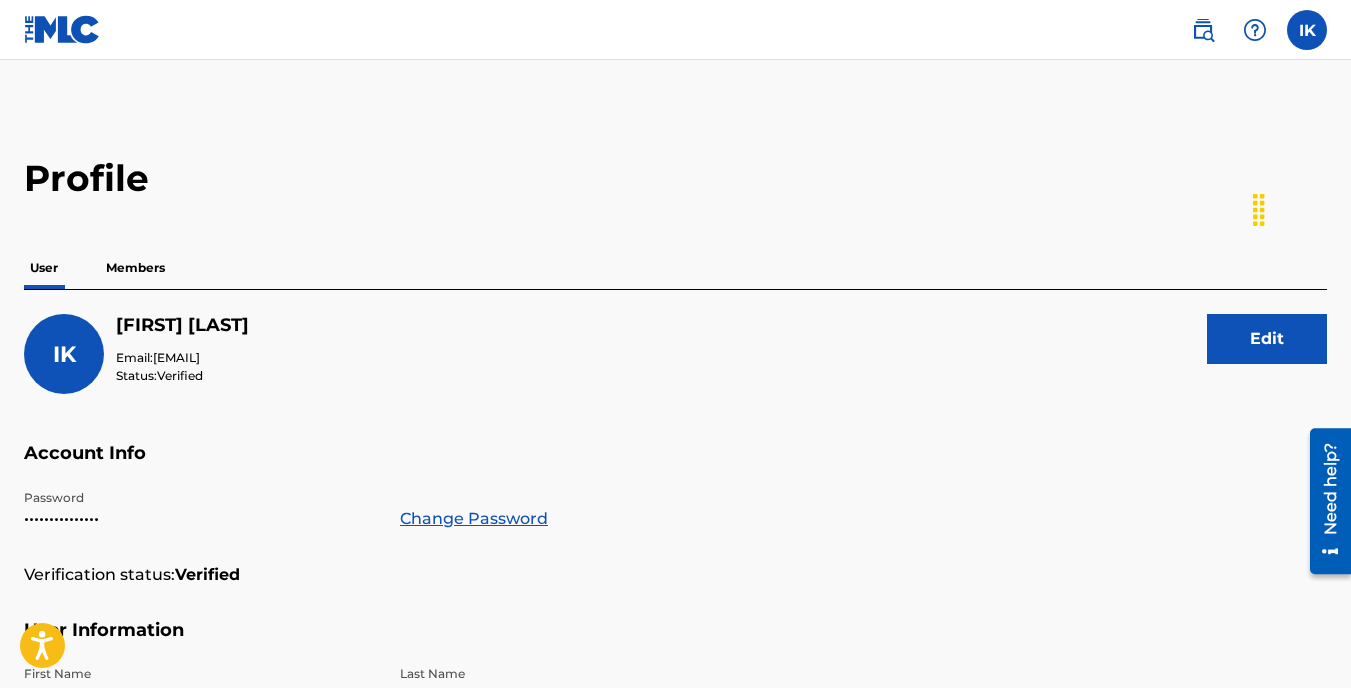 click at bounding box center (1203, 30) 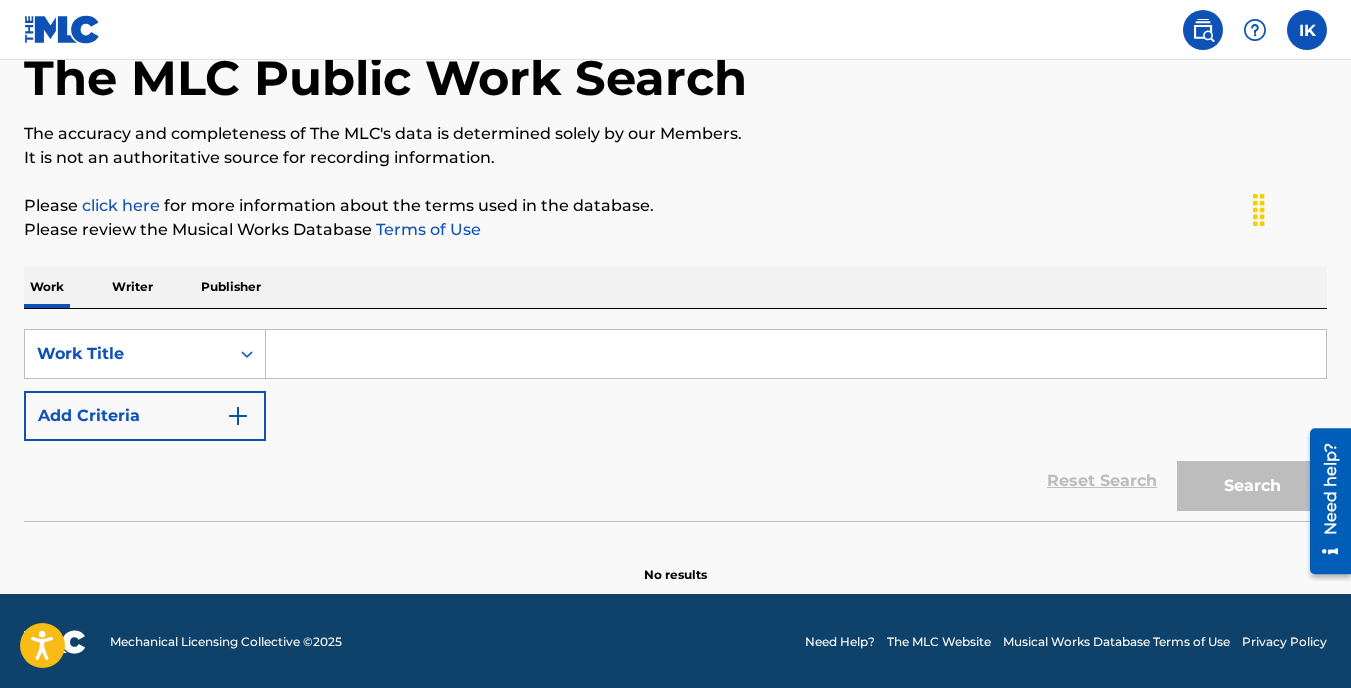scroll, scrollTop: 118, scrollLeft: 0, axis: vertical 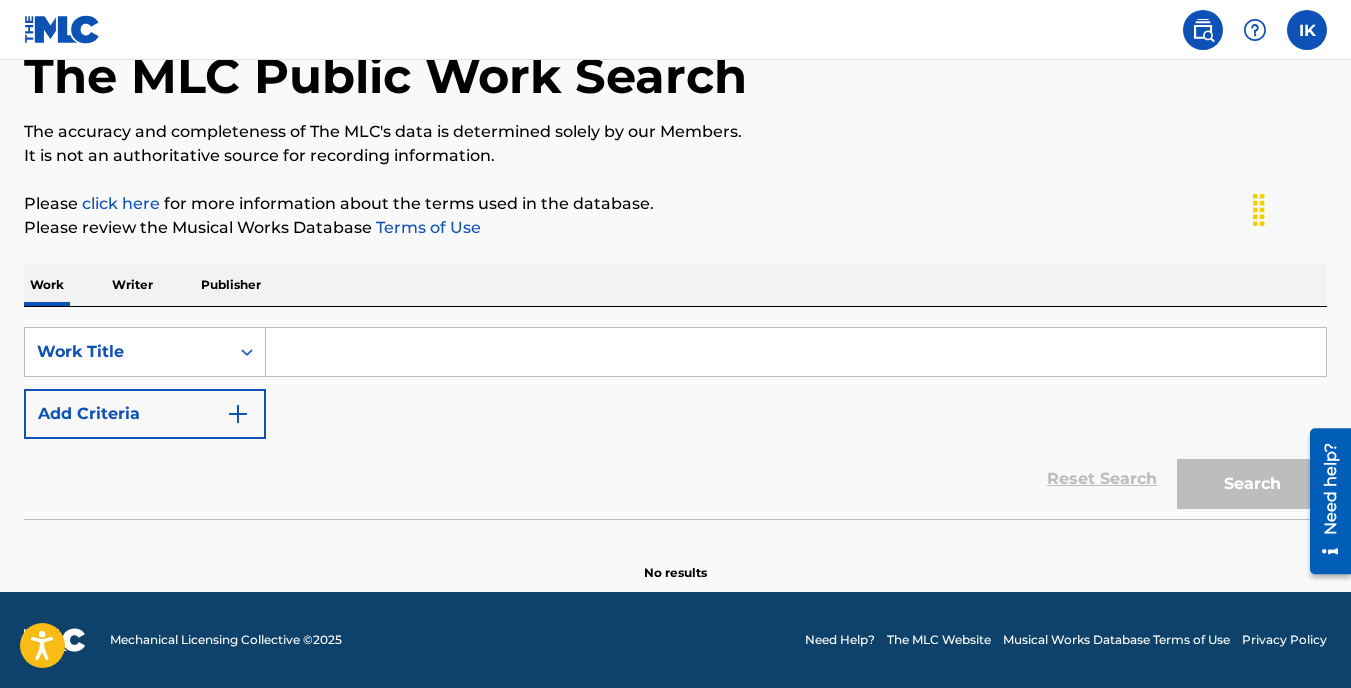 click on "Writer" at bounding box center (132, 285) 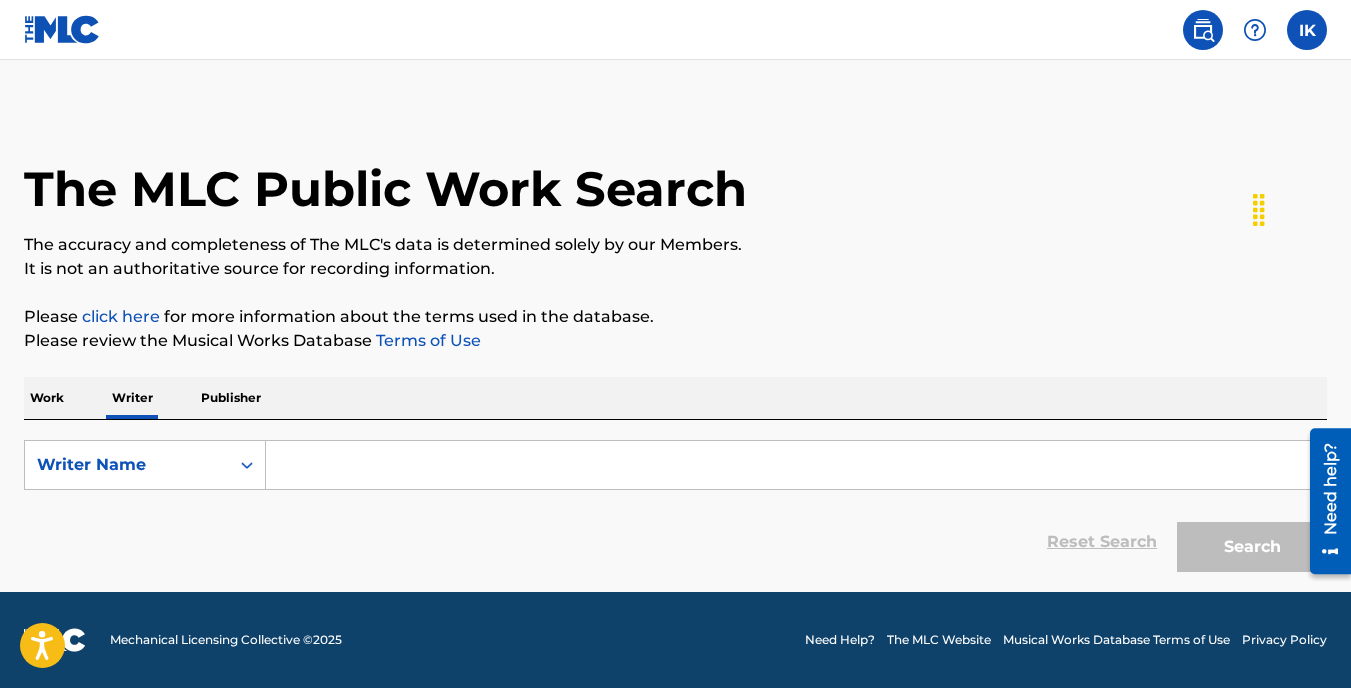 scroll, scrollTop: 0, scrollLeft: 0, axis: both 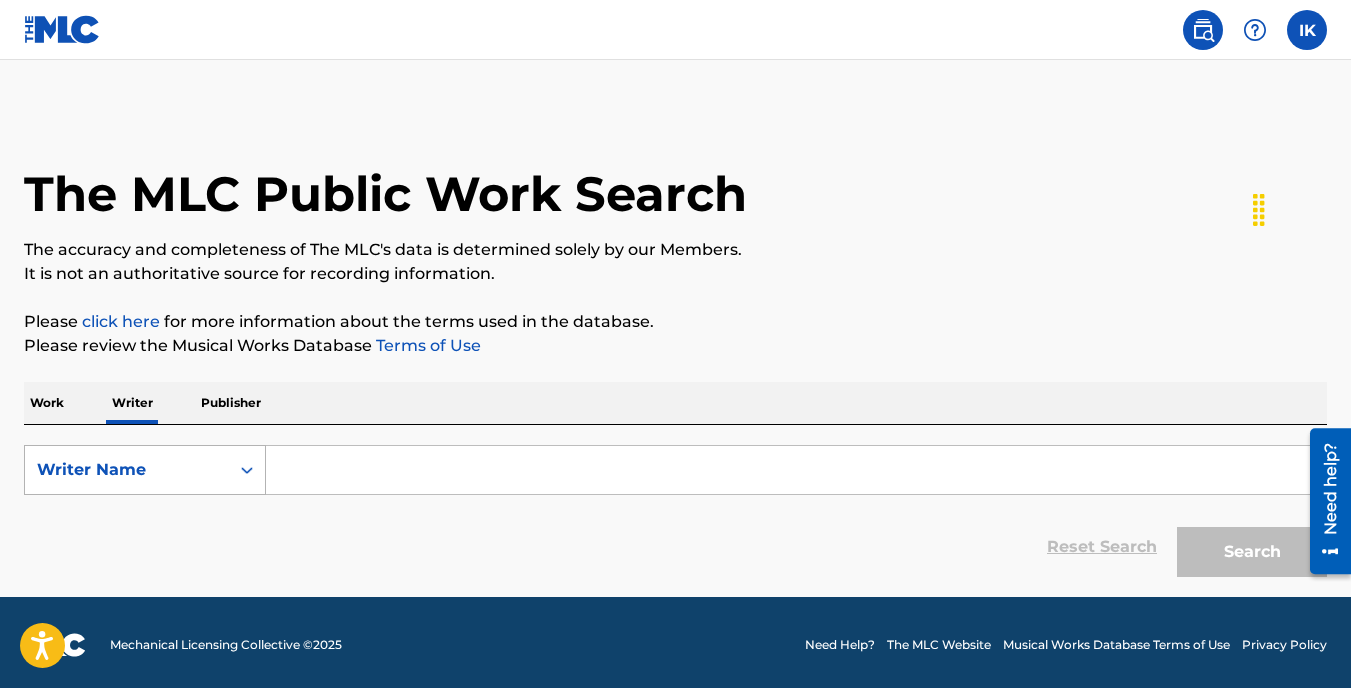 click on "Writer Name" at bounding box center [127, 470] 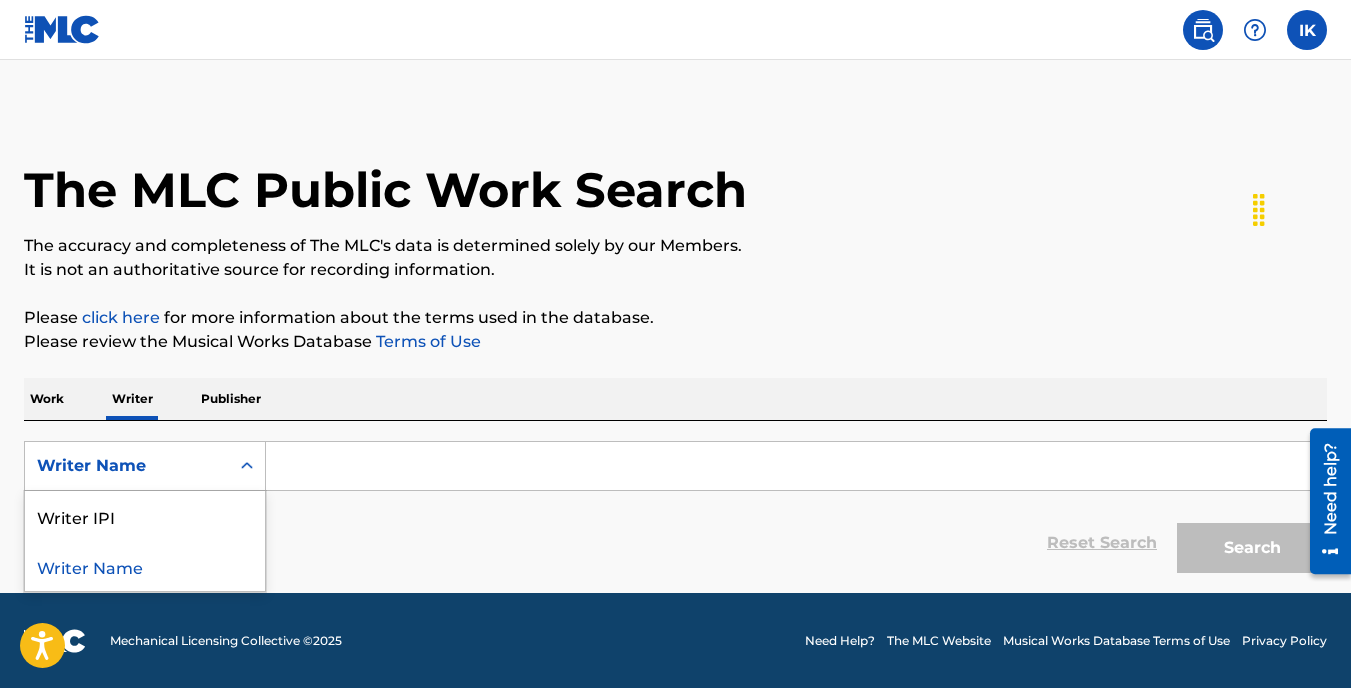 scroll, scrollTop: 5, scrollLeft: 0, axis: vertical 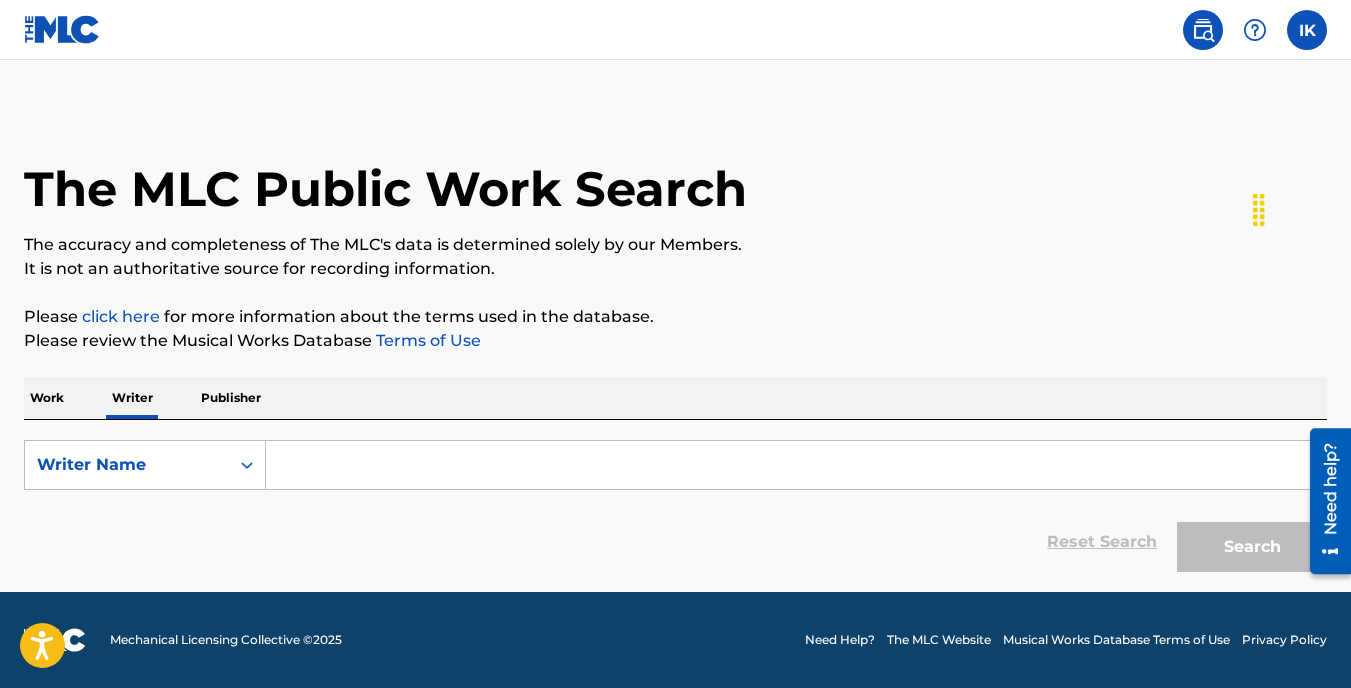 click on "Publisher" at bounding box center [231, 398] 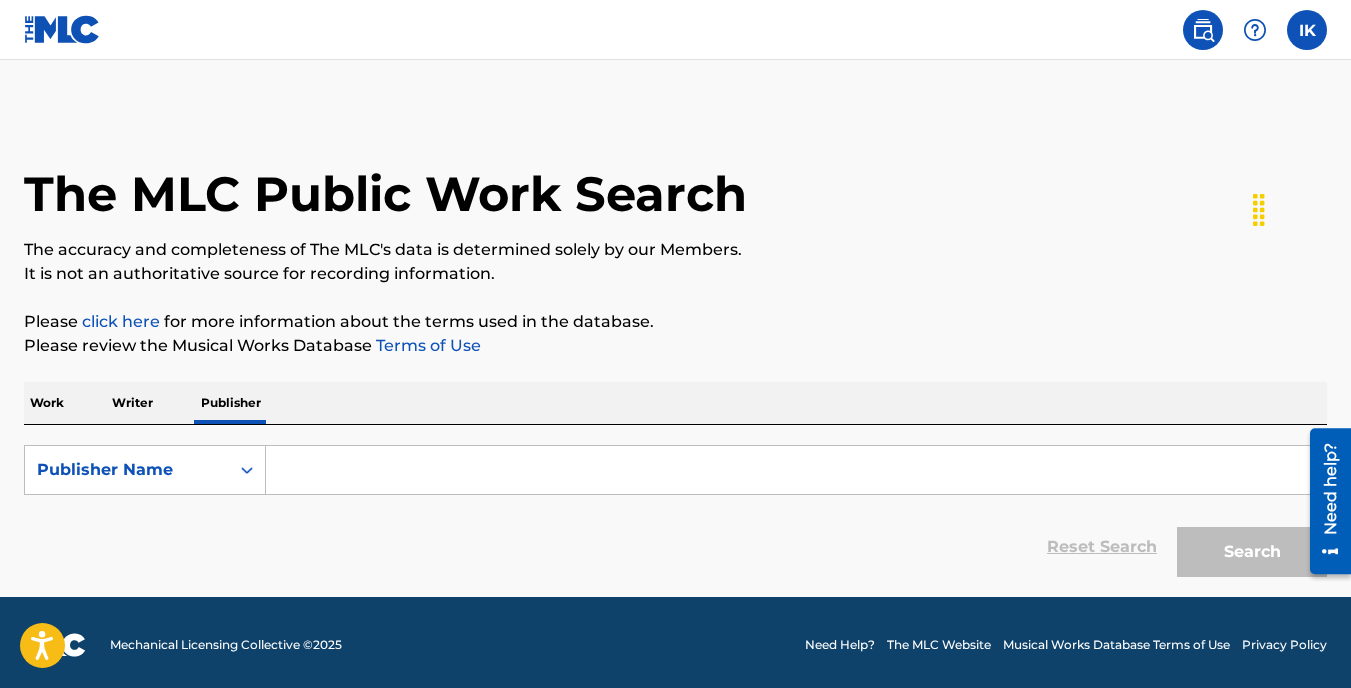 click on "Work" at bounding box center [47, 403] 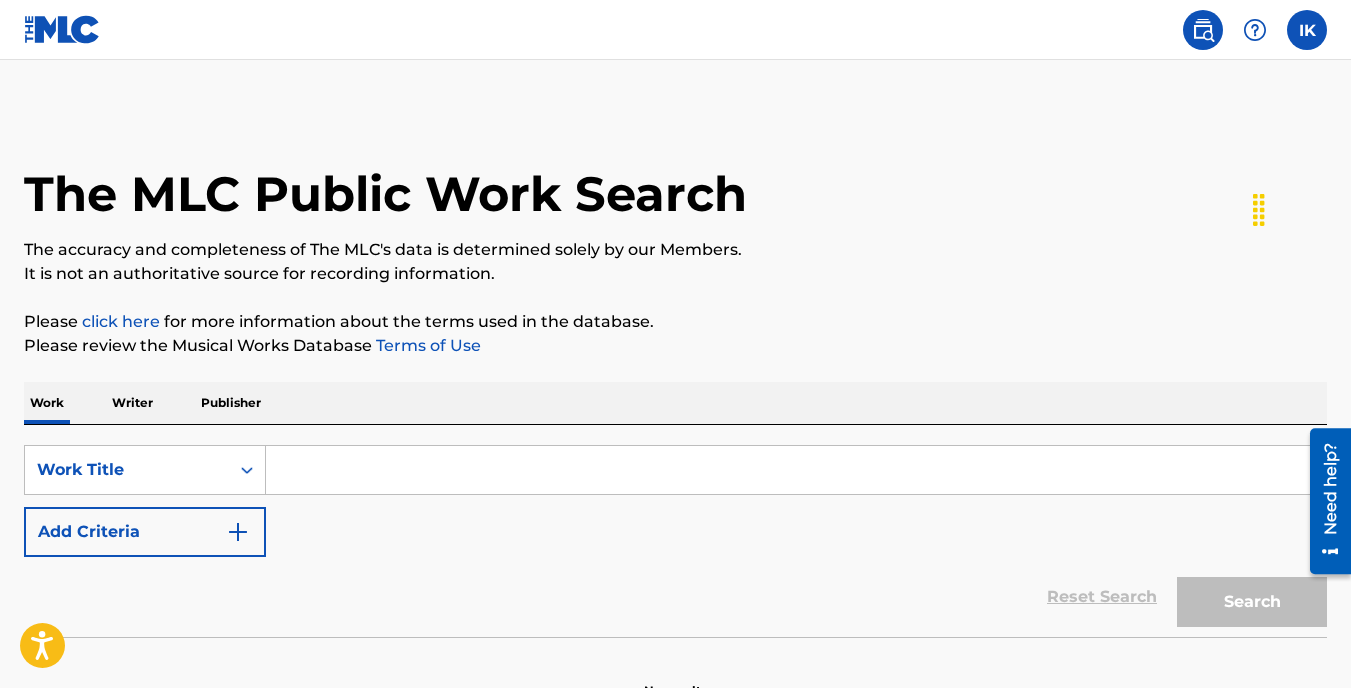 click on "Writer" at bounding box center [132, 403] 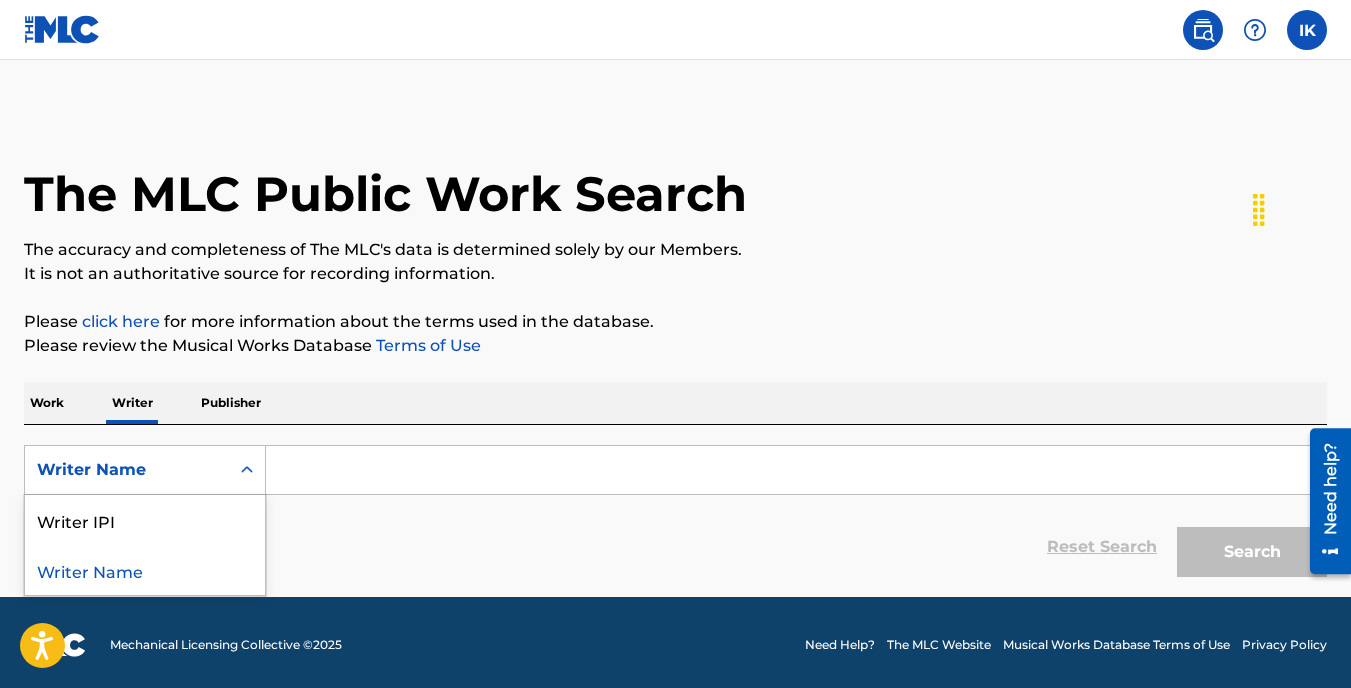 click on "Writer Name" at bounding box center [127, 470] 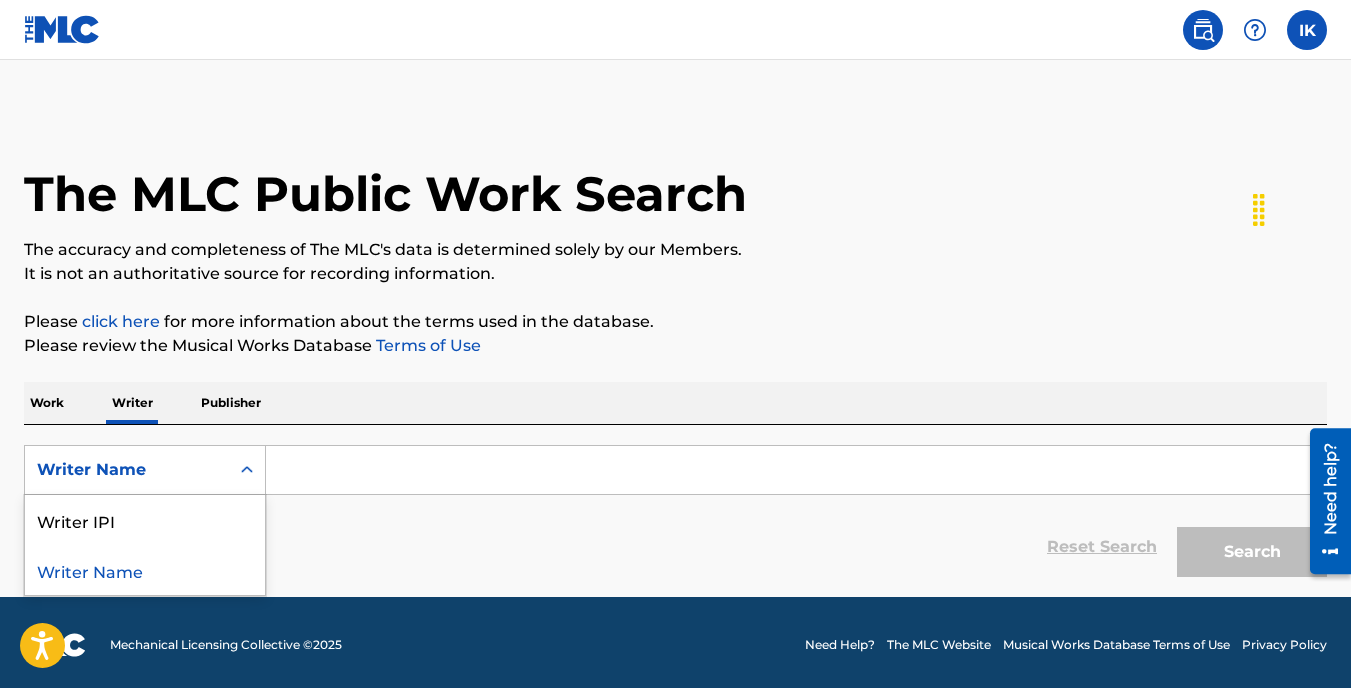 click on "Writer Name" at bounding box center (145, 570) 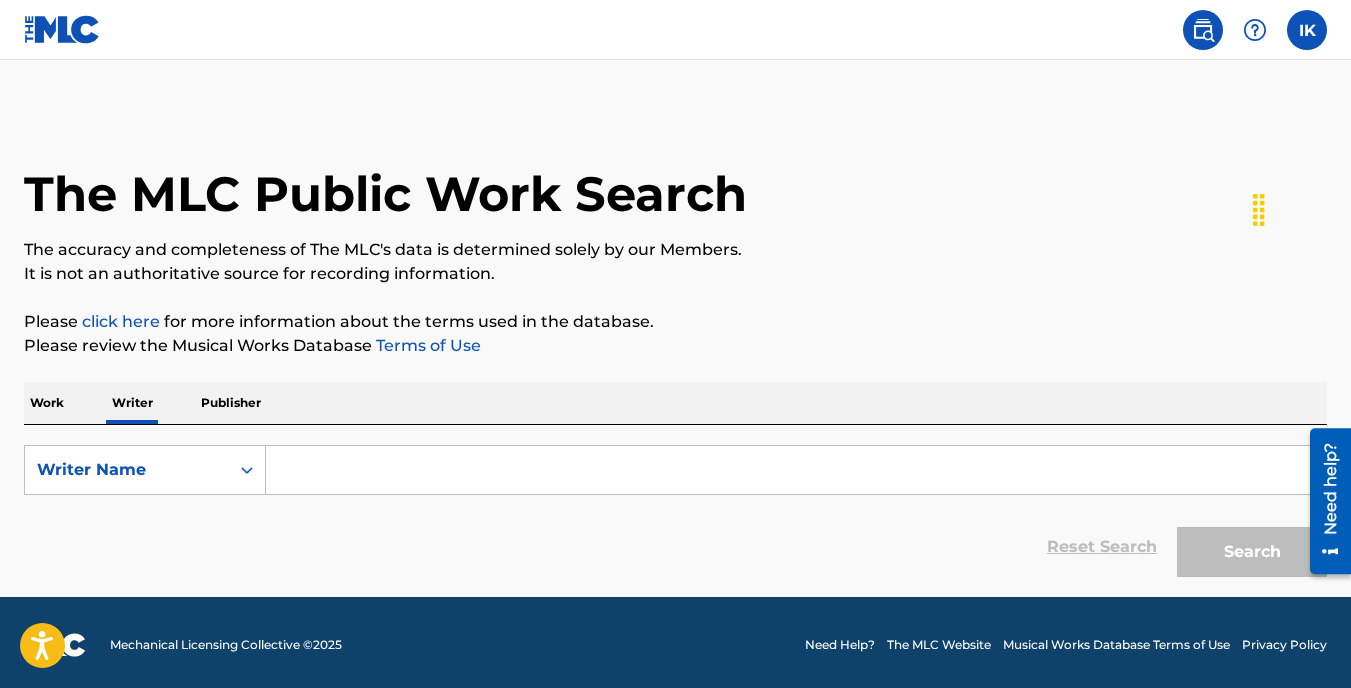 click on "SearchWithCriteria[UUID] Writer Name Reset Search Search" at bounding box center [675, 516] 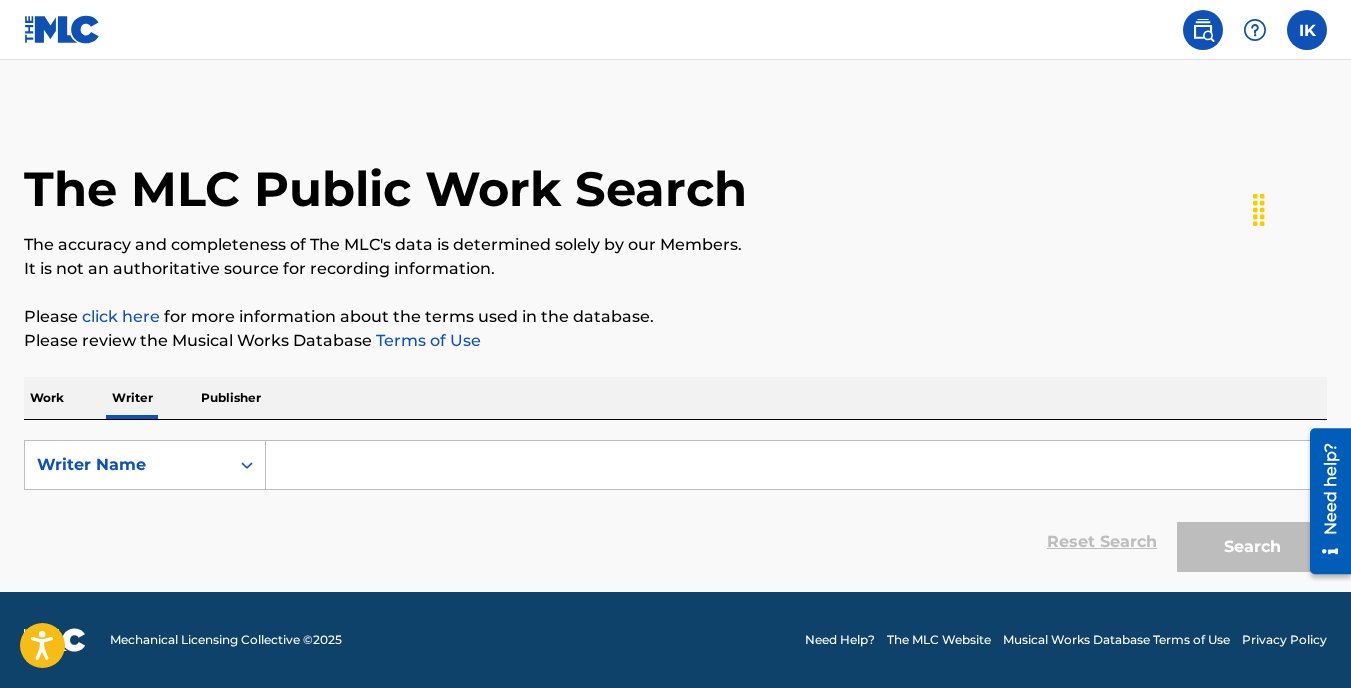 click on "Publisher" at bounding box center [231, 398] 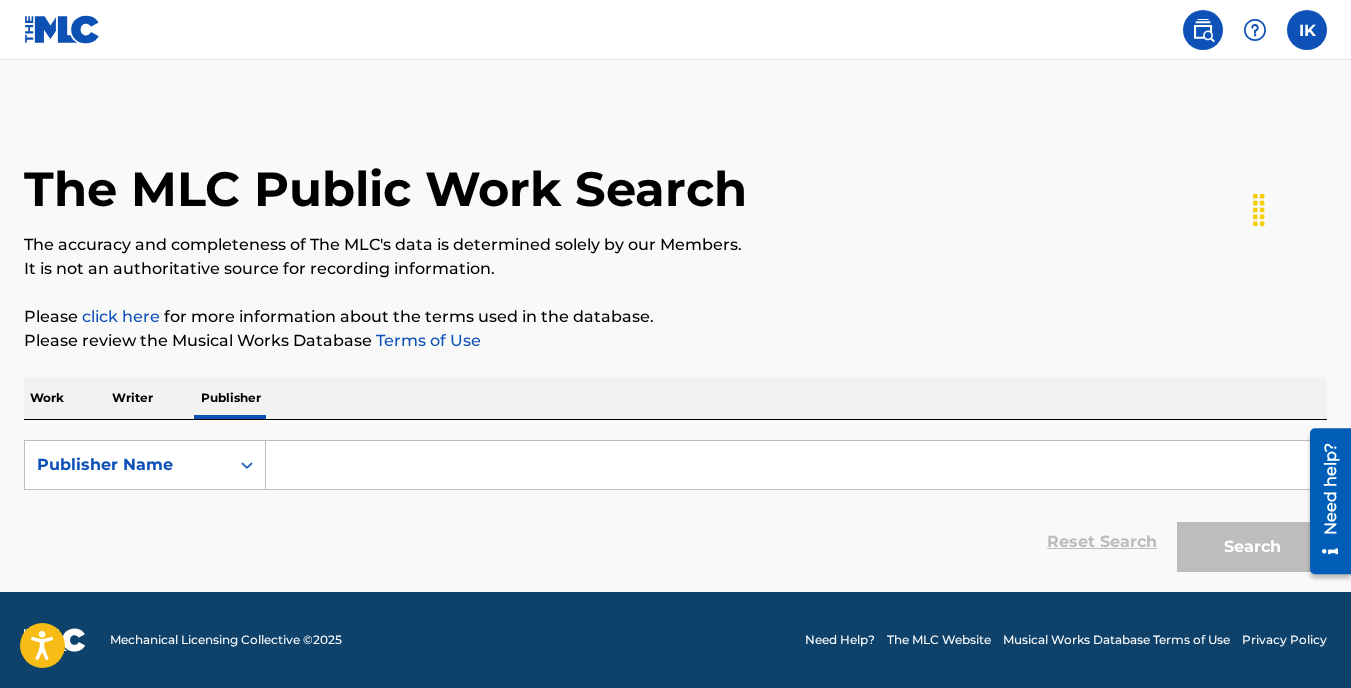 scroll, scrollTop: 0, scrollLeft: 0, axis: both 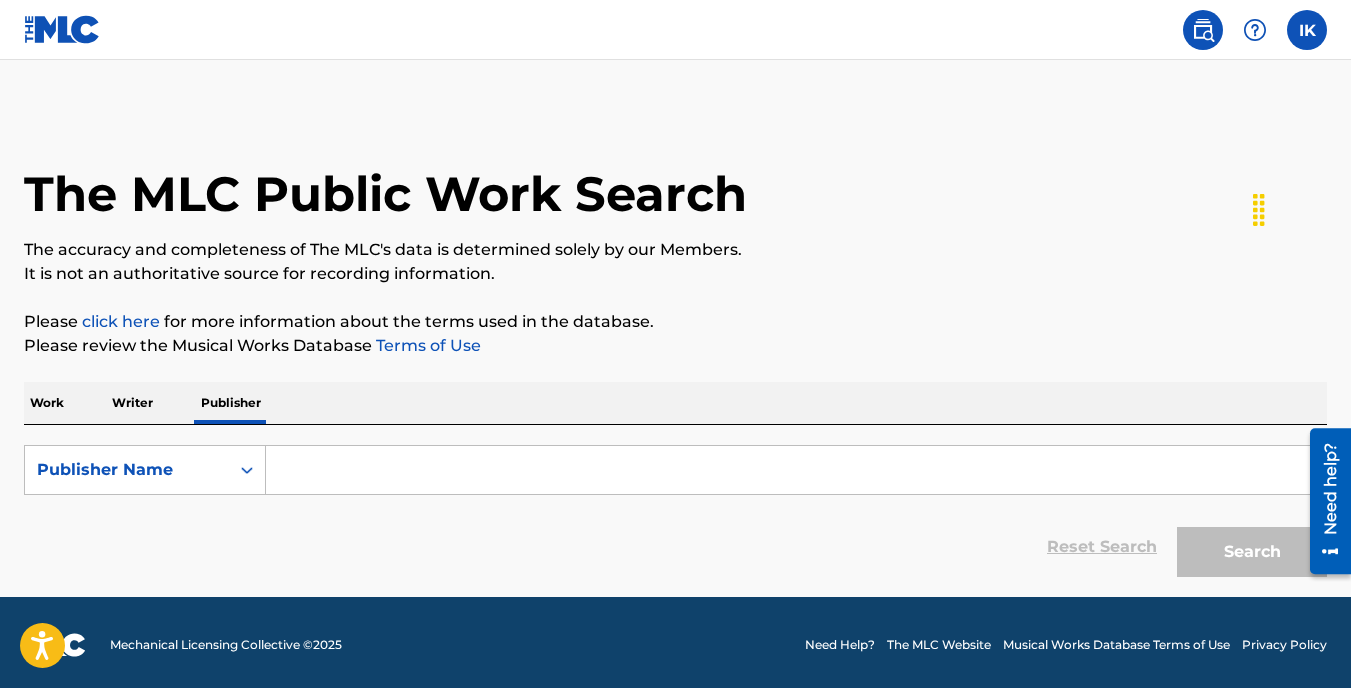 click at bounding box center [1307, 30] 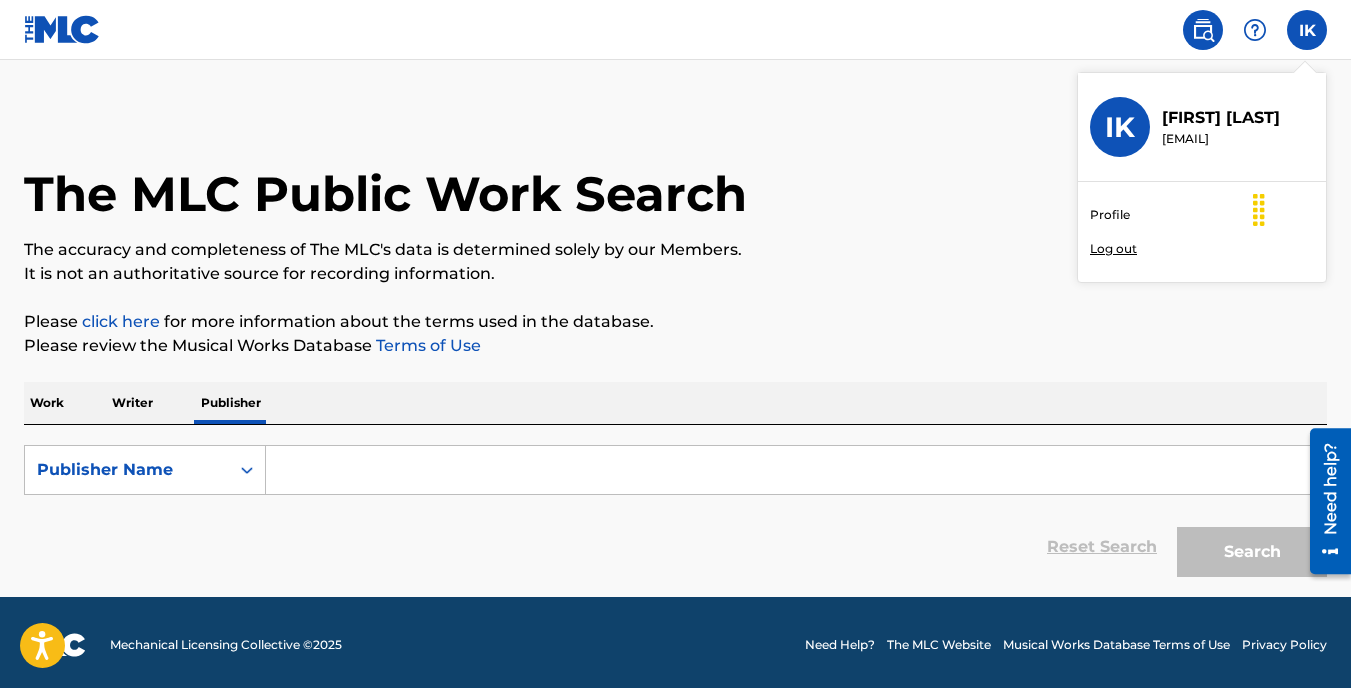 click on "Profile" at bounding box center [1110, 215] 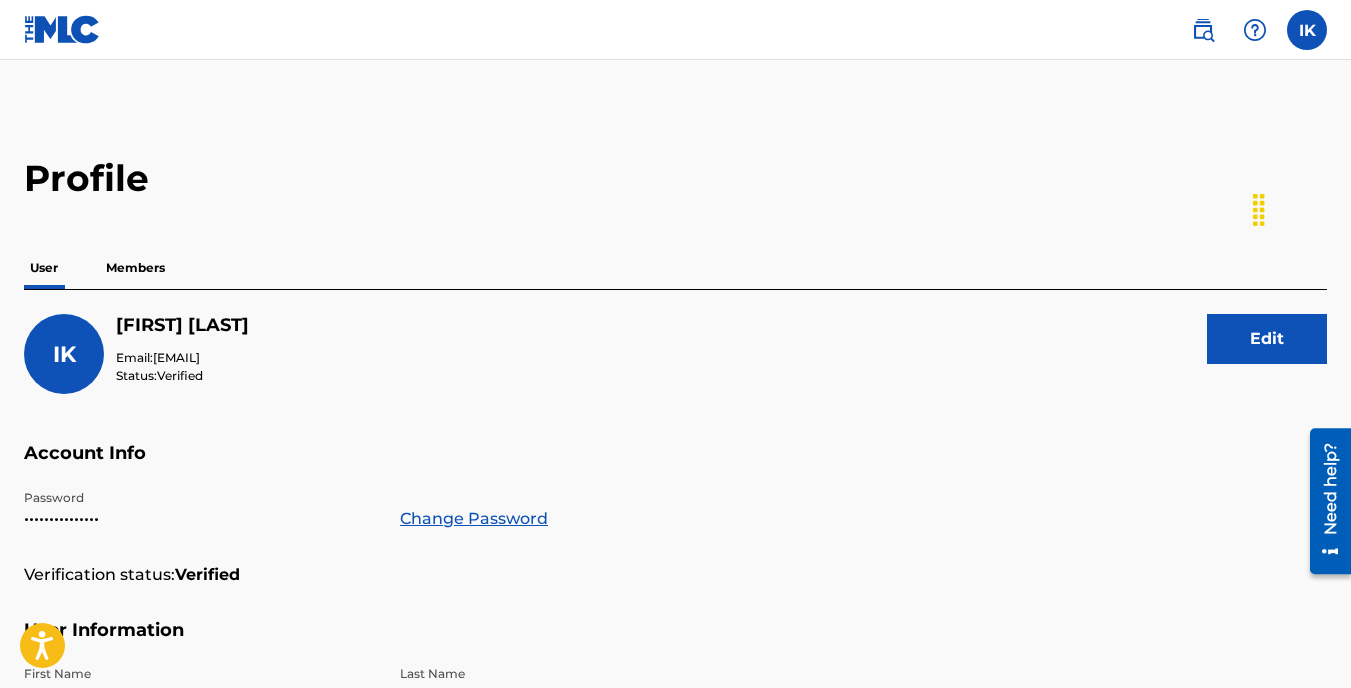 click on "Members" at bounding box center (135, 268) 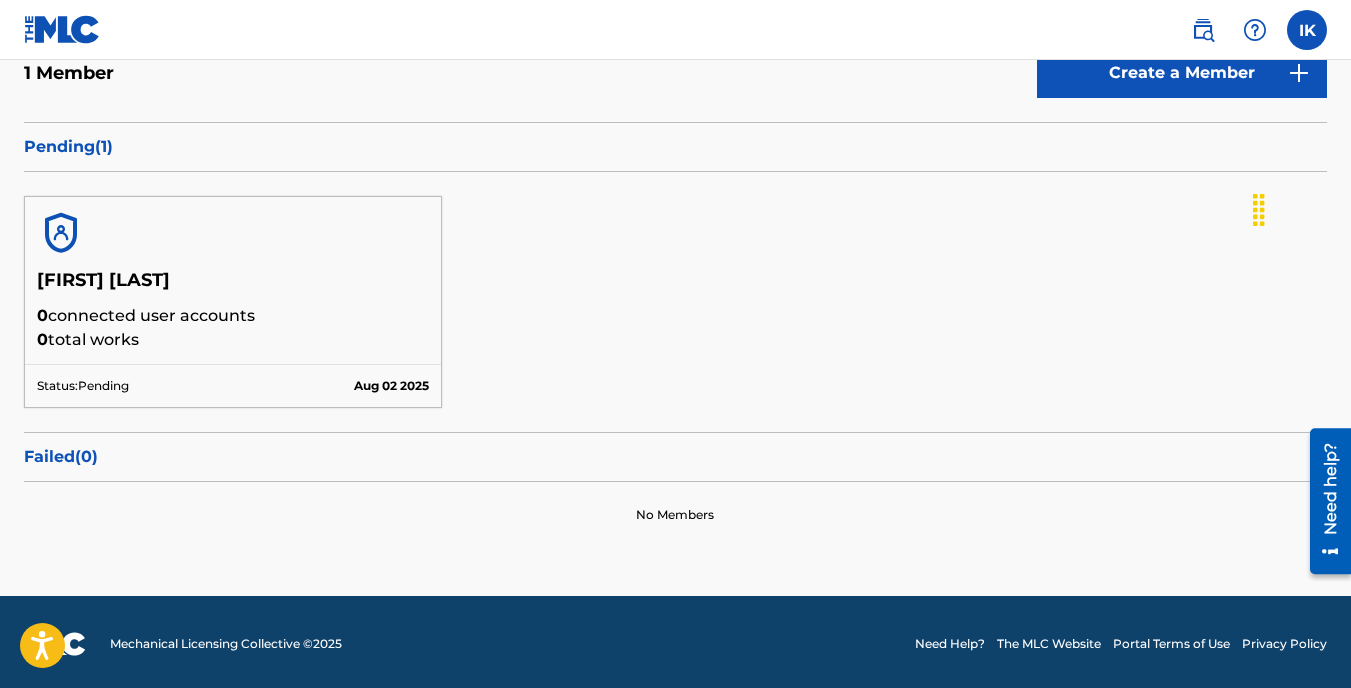 scroll, scrollTop: 270, scrollLeft: 0, axis: vertical 